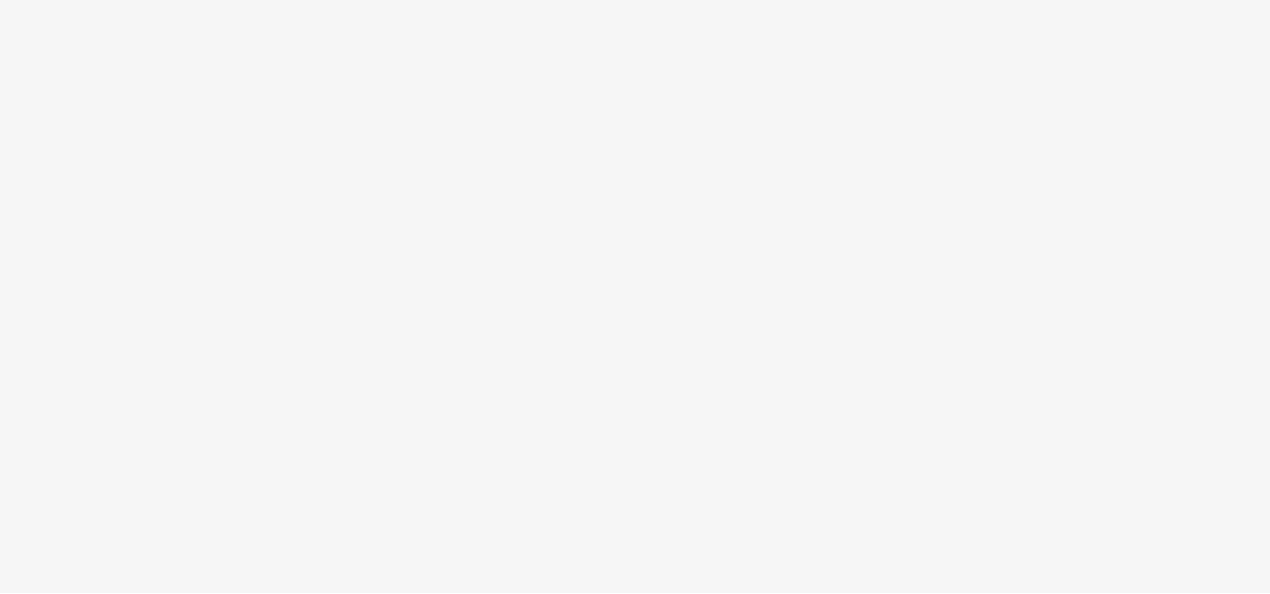 scroll, scrollTop: 0, scrollLeft: 0, axis: both 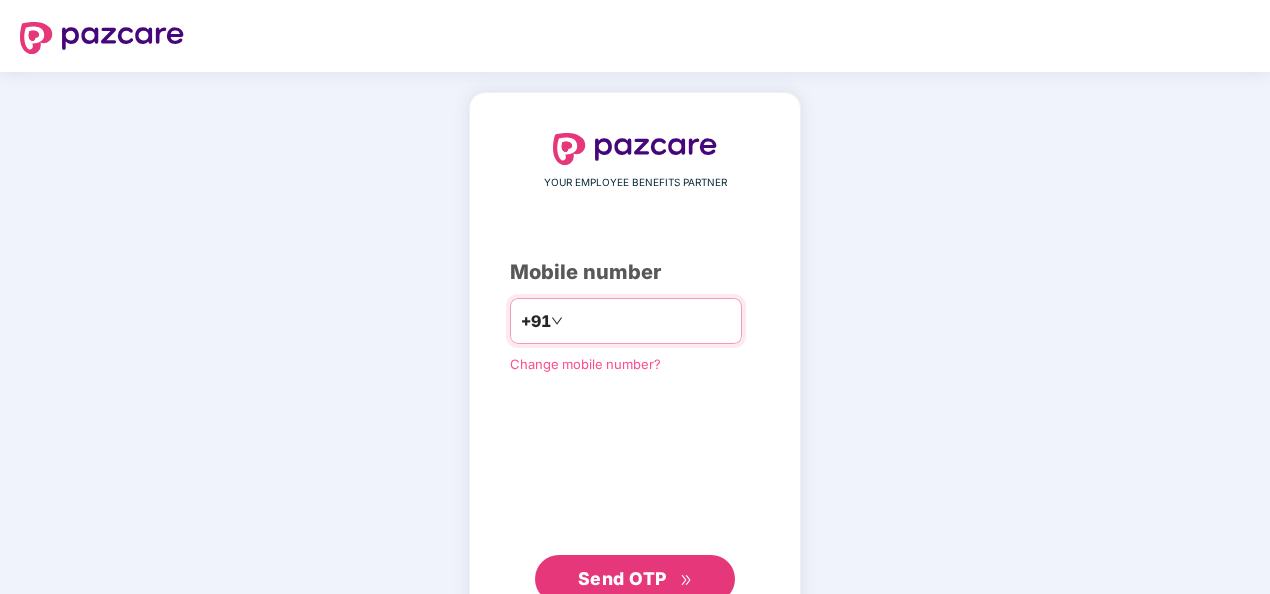 drag, startPoint x: 558, startPoint y: 315, endPoint x: 583, endPoint y: 329, distance: 28.653097 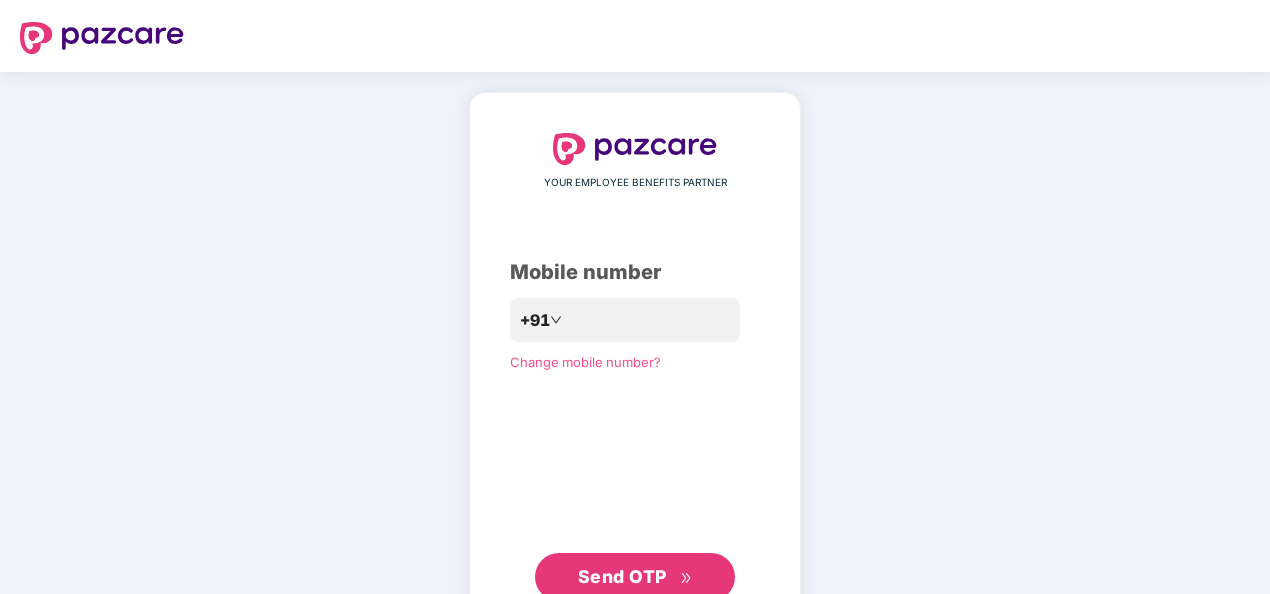 click on "Send OTP" at bounding box center (622, 576) 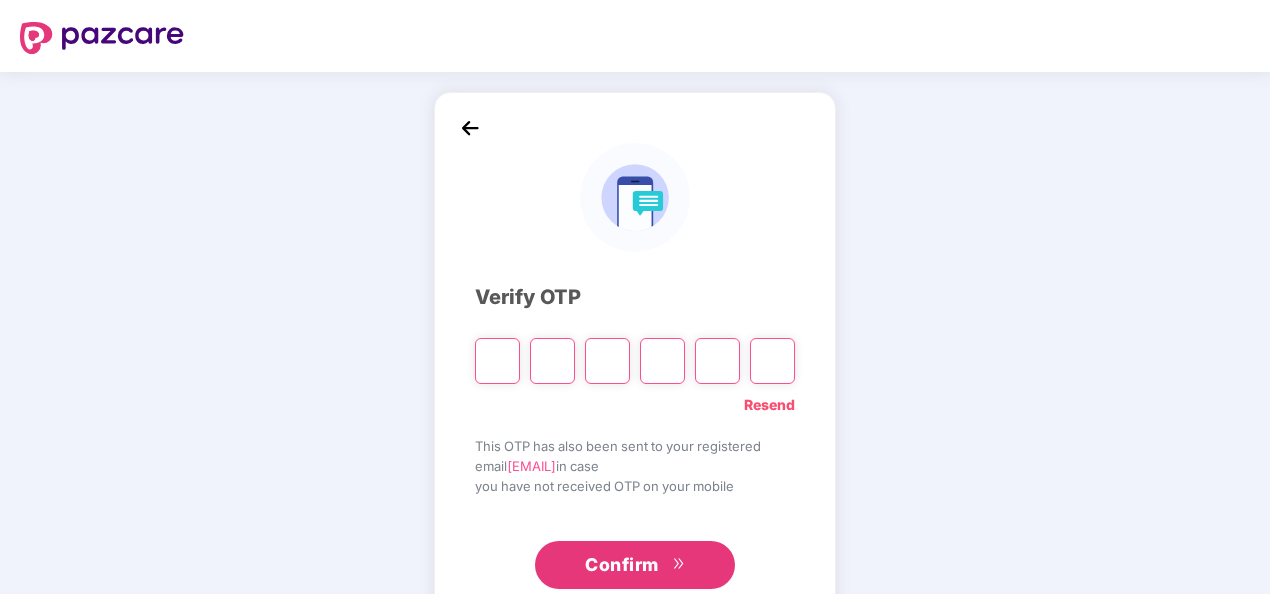 type on "*" 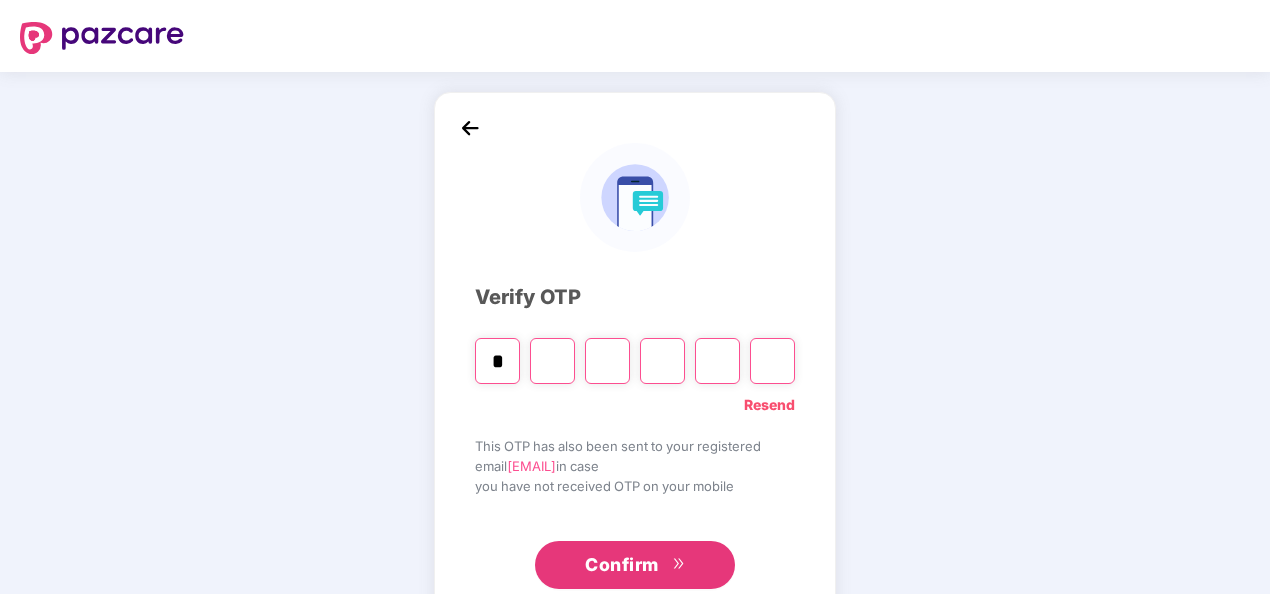 type on "*" 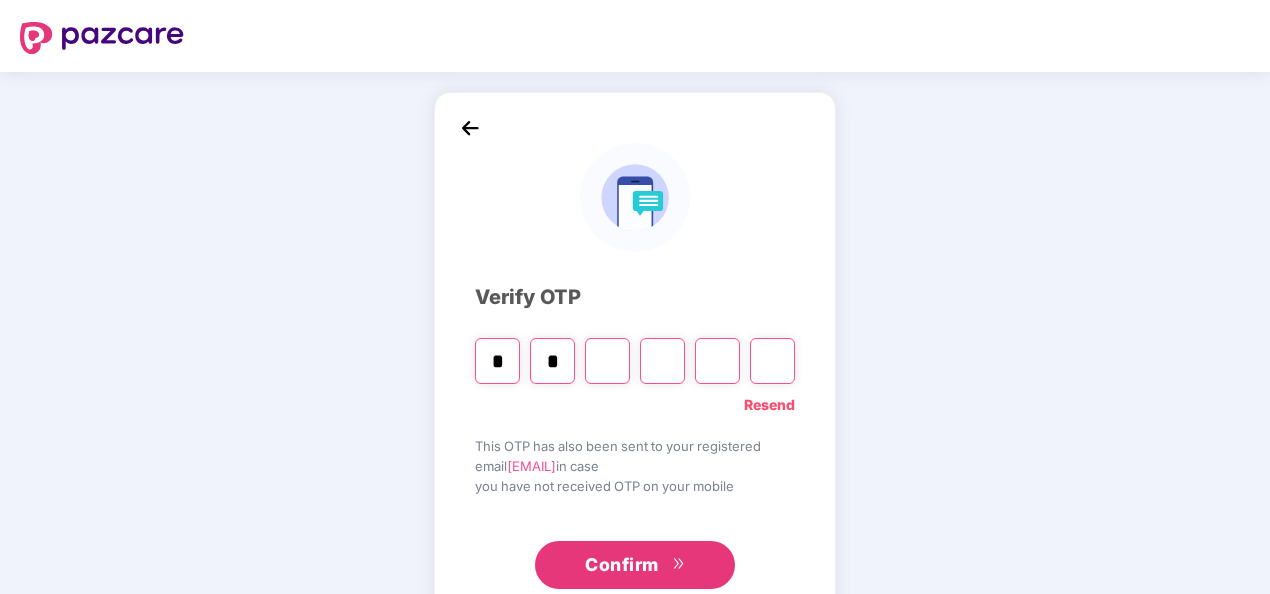 type on "*" 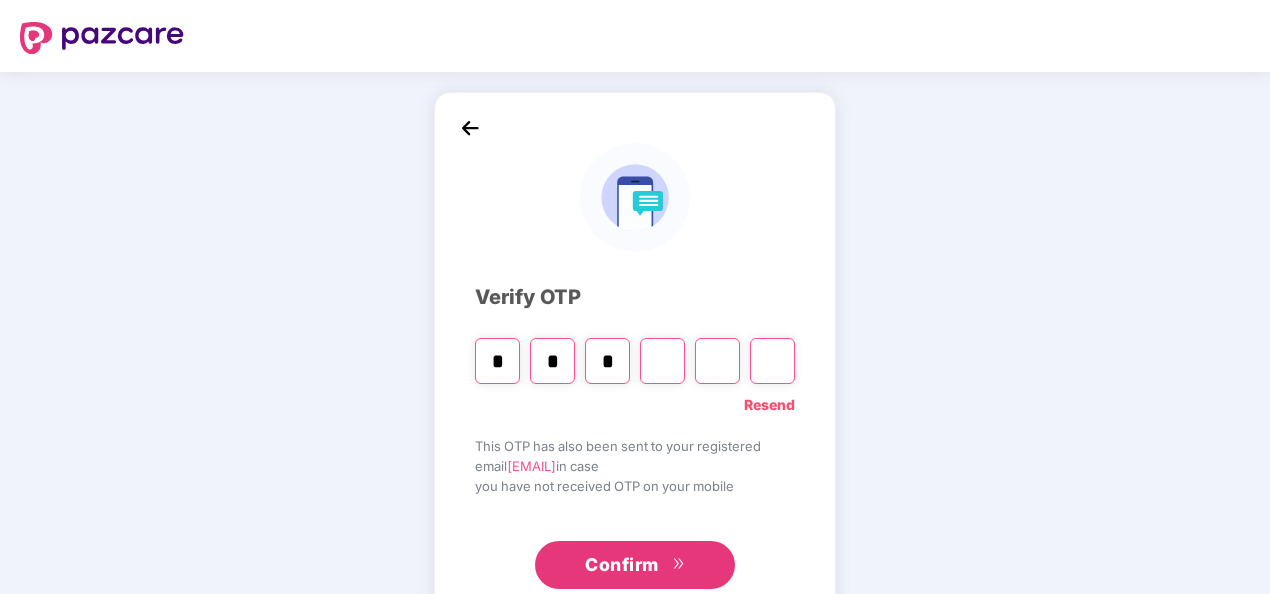 type on "*" 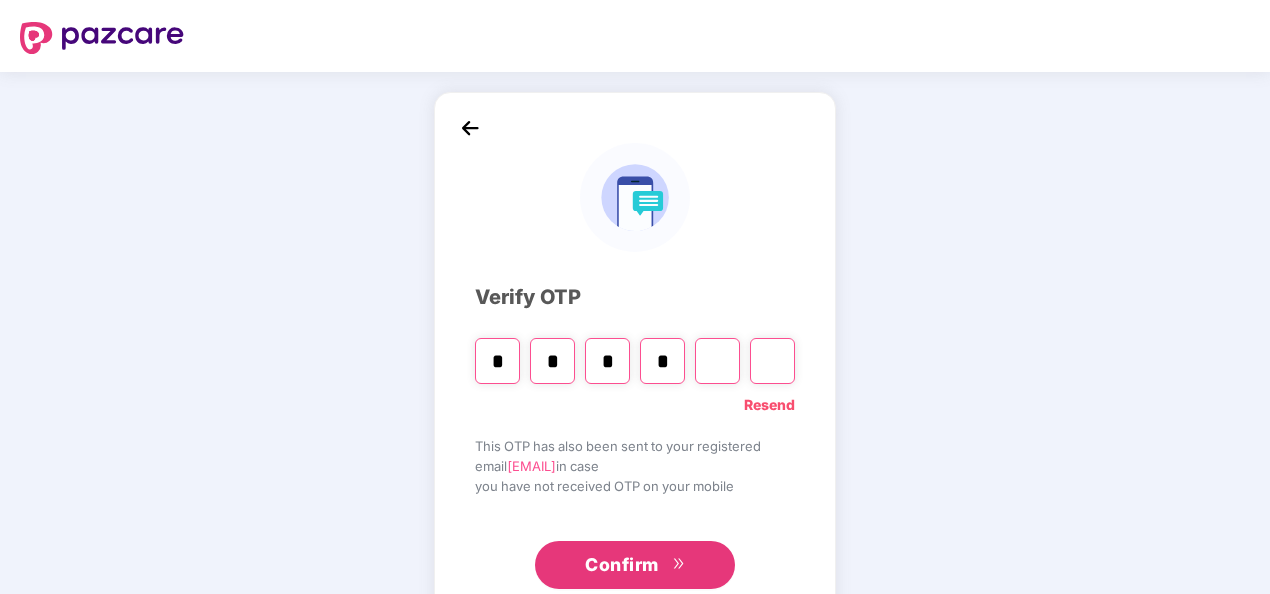 type on "*" 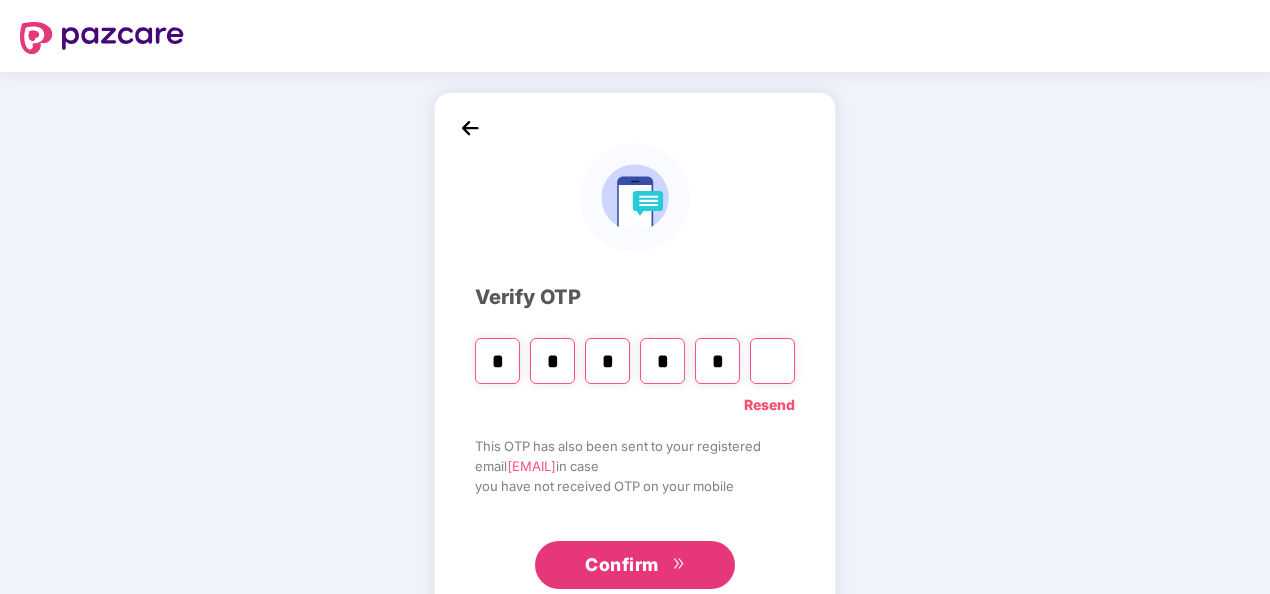type on "*" 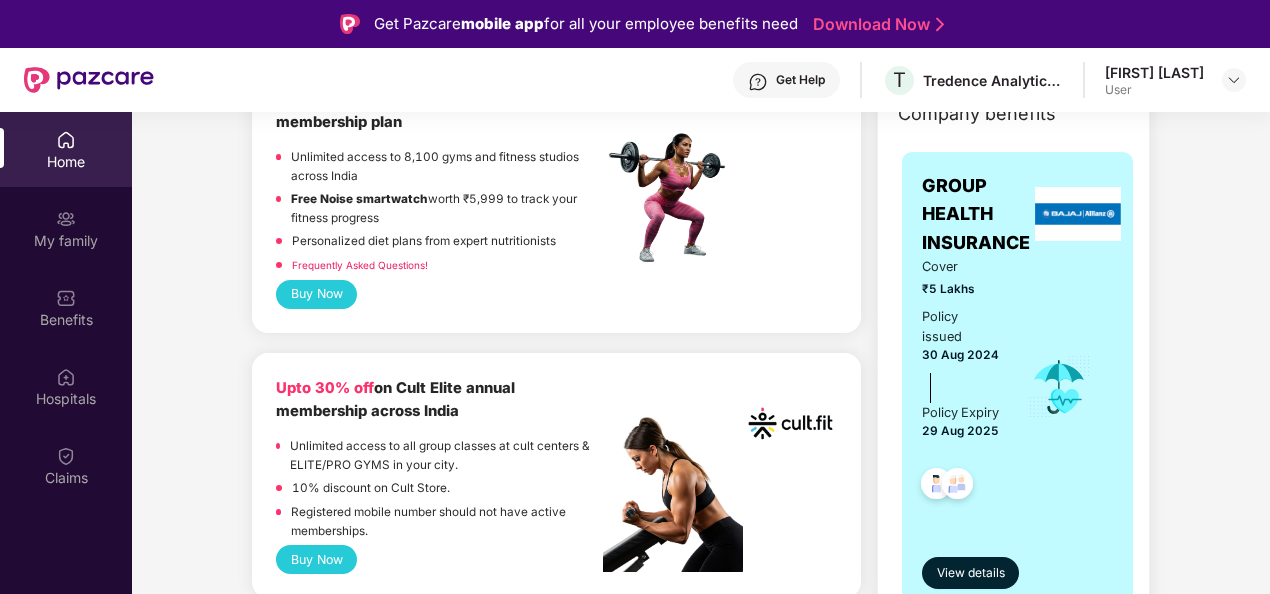 scroll, scrollTop: 0, scrollLeft: 0, axis: both 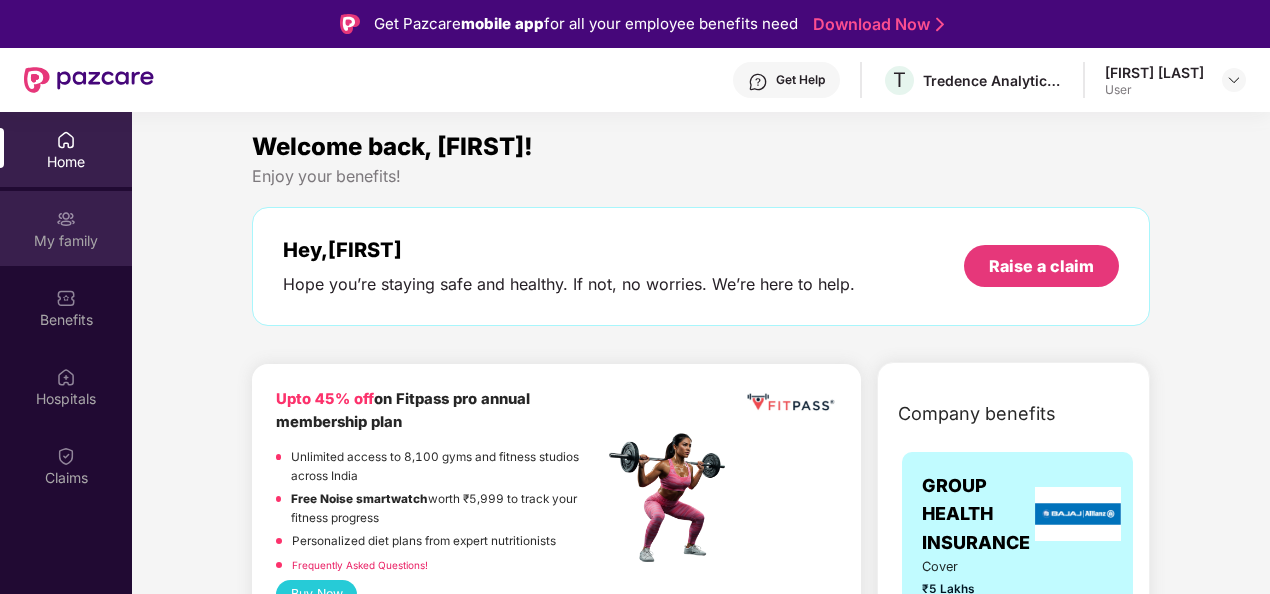 click on "My family" at bounding box center [66, 241] 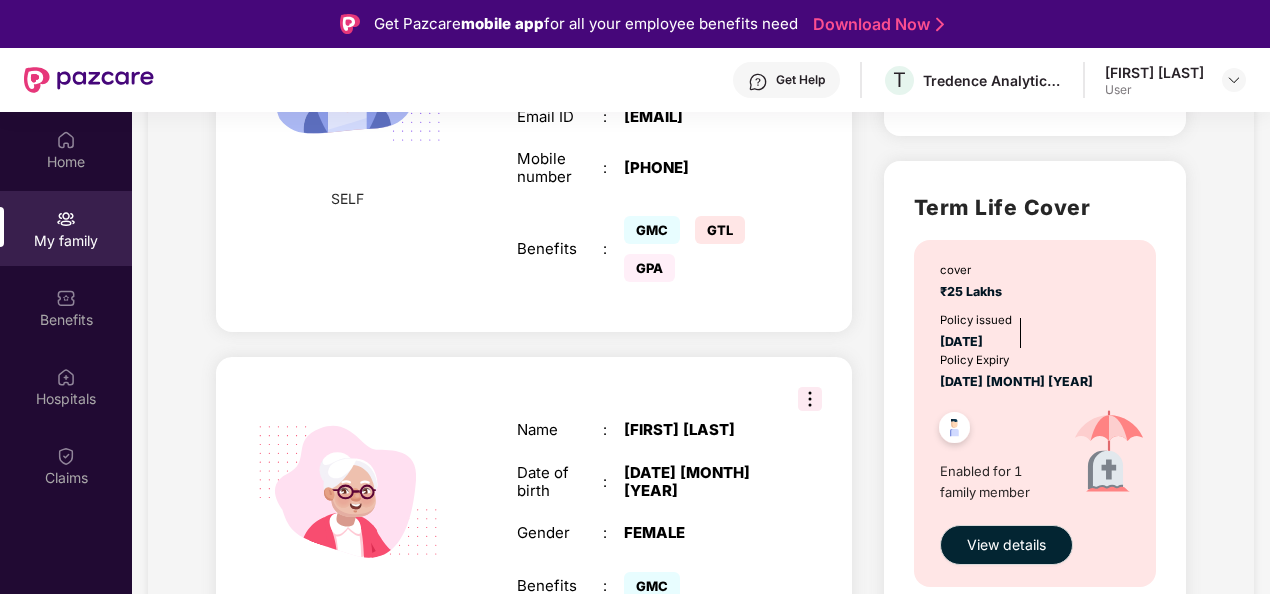 scroll, scrollTop: 600, scrollLeft: 0, axis: vertical 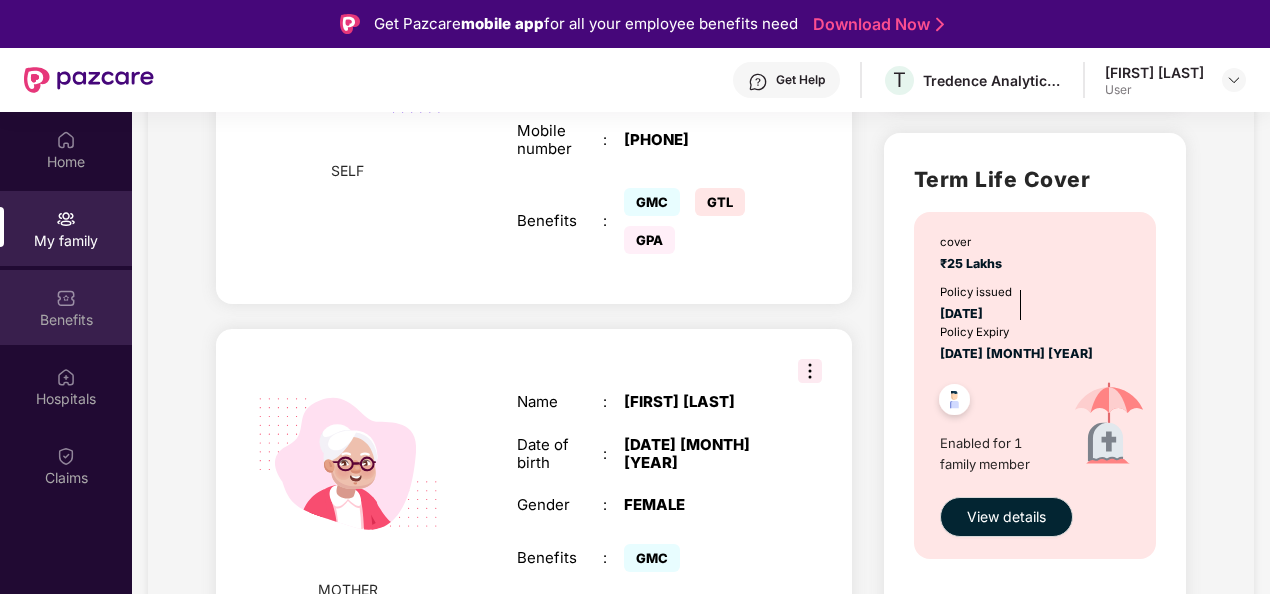 click on "Benefits" at bounding box center [66, 307] 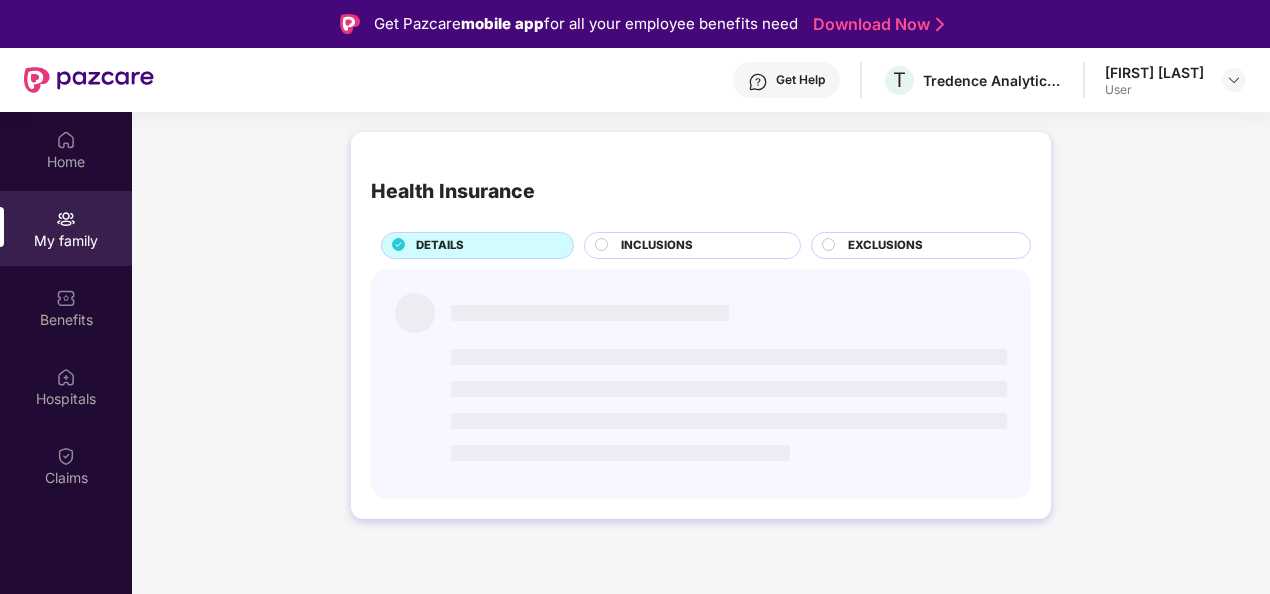 scroll, scrollTop: 0, scrollLeft: 0, axis: both 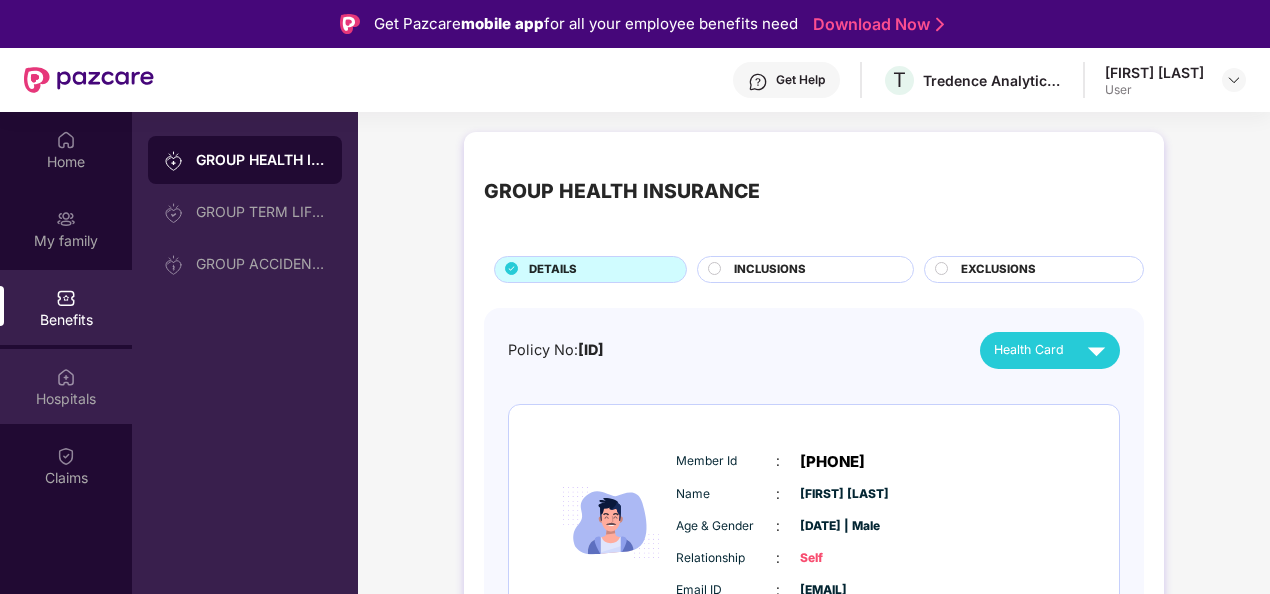 click on "Hospitals" at bounding box center (66, 386) 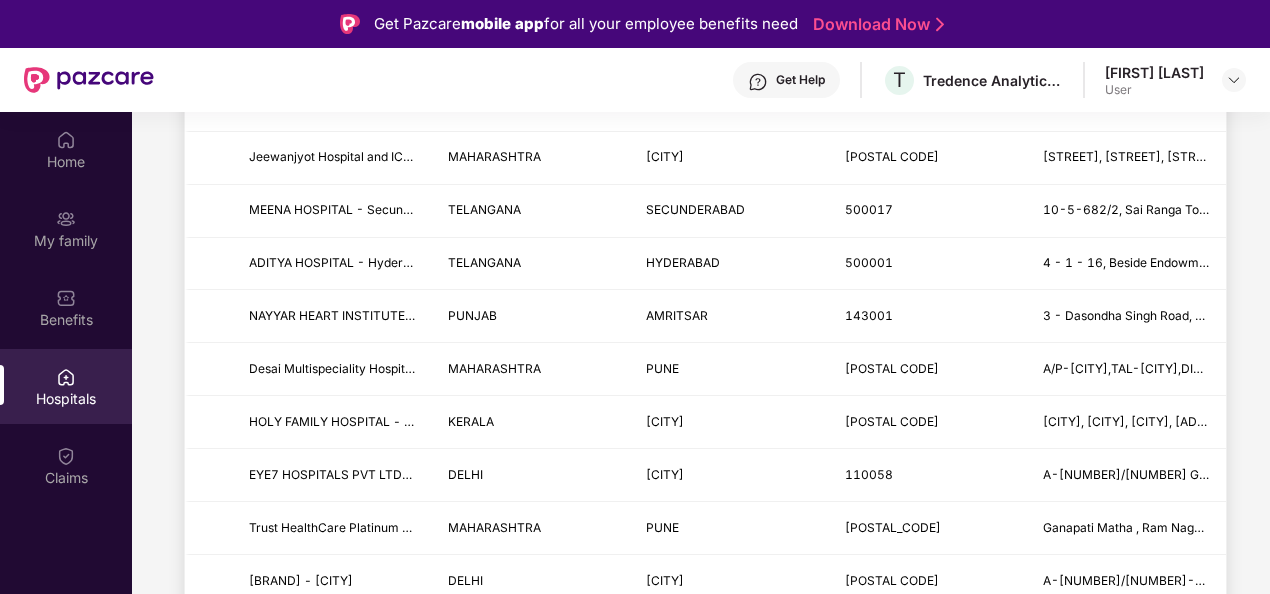 scroll, scrollTop: 0, scrollLeft: 0, axis: both 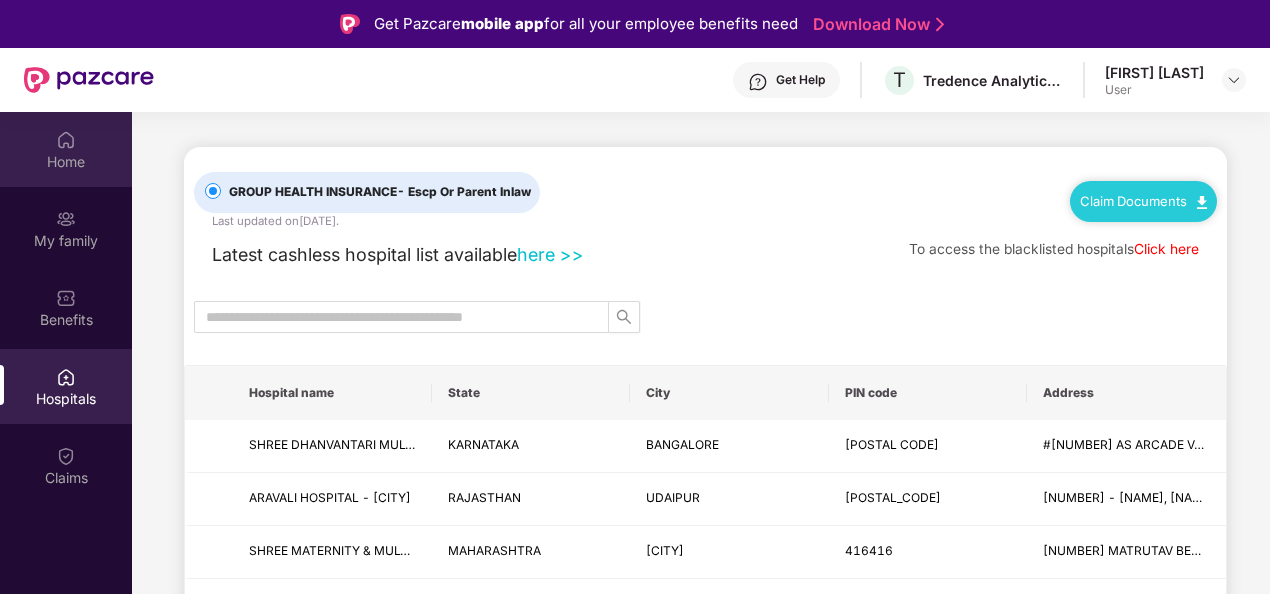 click on "Home" at bounding box center (66, 149) 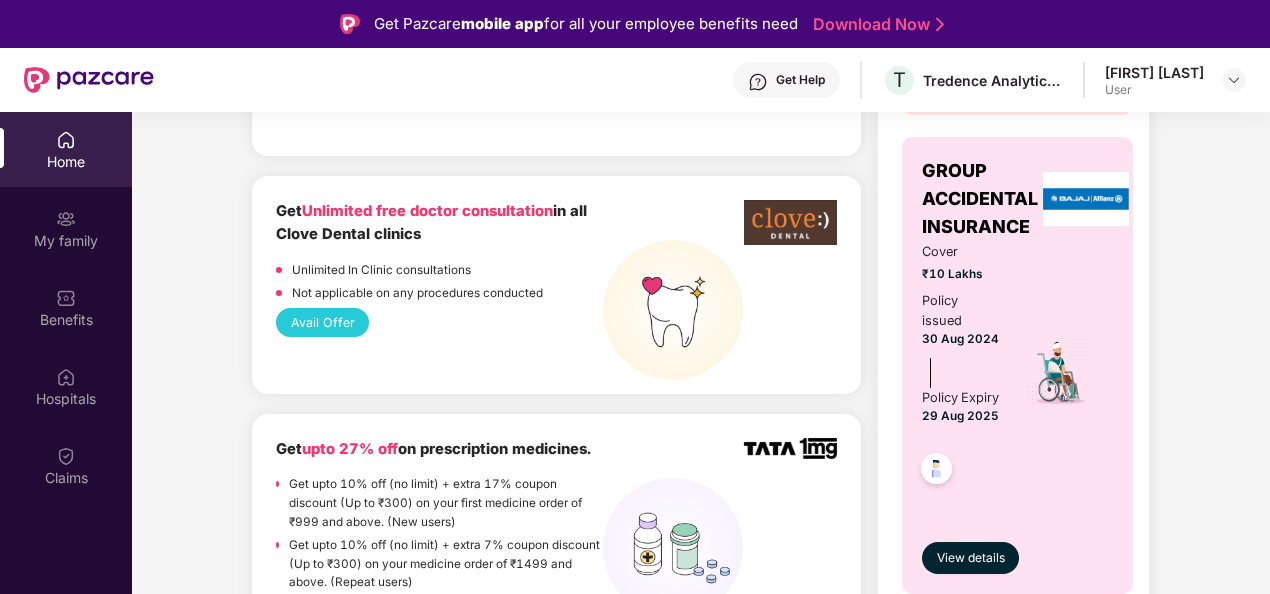 scroll, scrollTop: 1400, scrollLeft: 0, axis: vertical 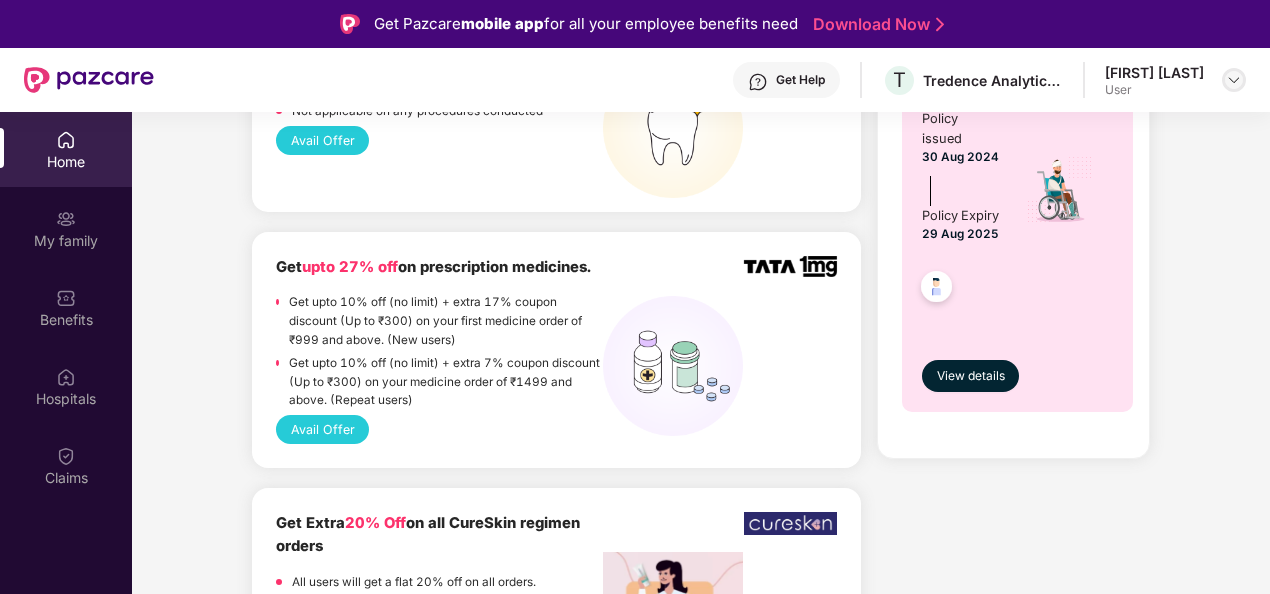 click at bounding box center (1234, 80) 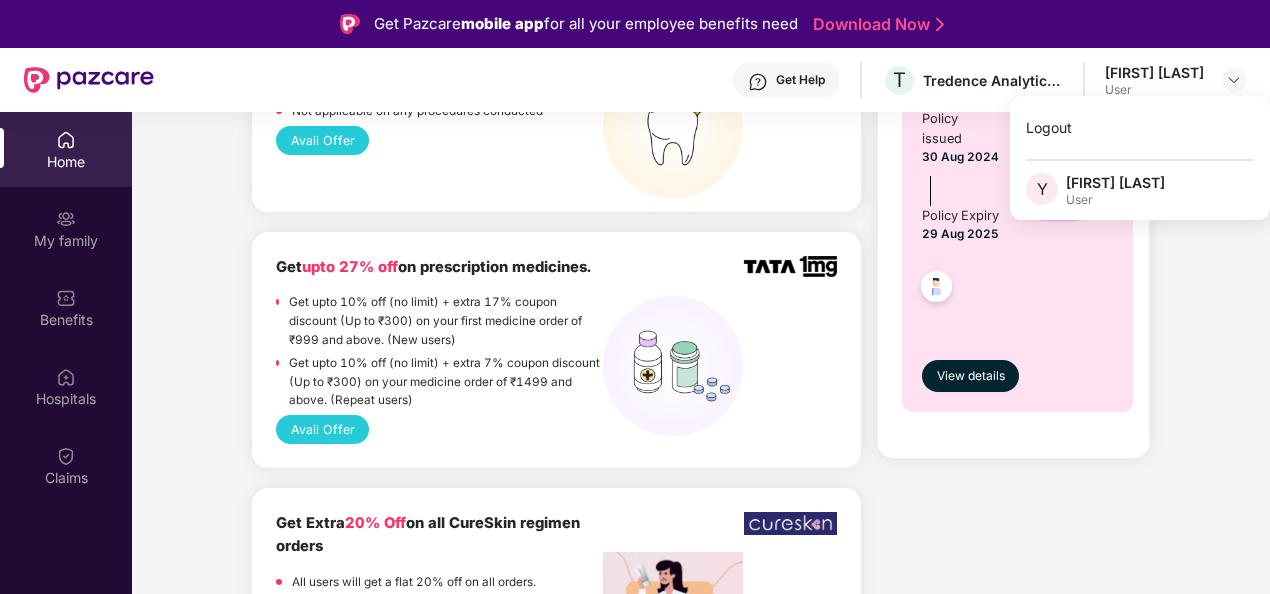 click on "Y" at bounding box center (1042, 189) 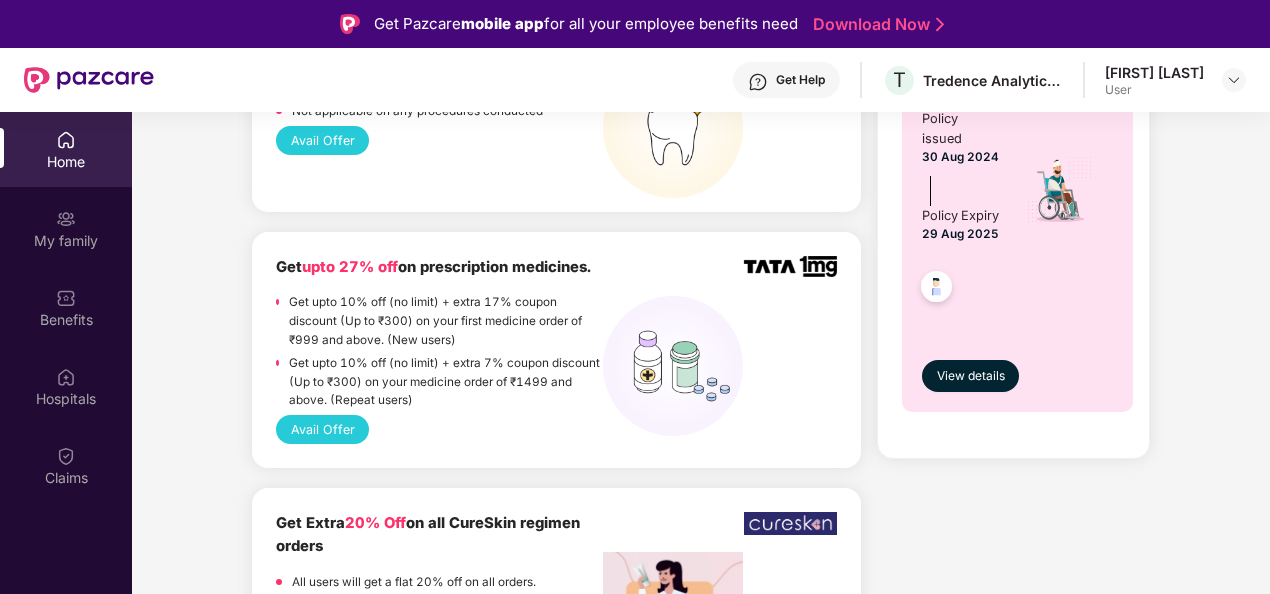 click on "Cover ₹[PRICE]  & Policy issued [DATE] Policy Expiry [DATE]" at bounding box center [1017, 190] 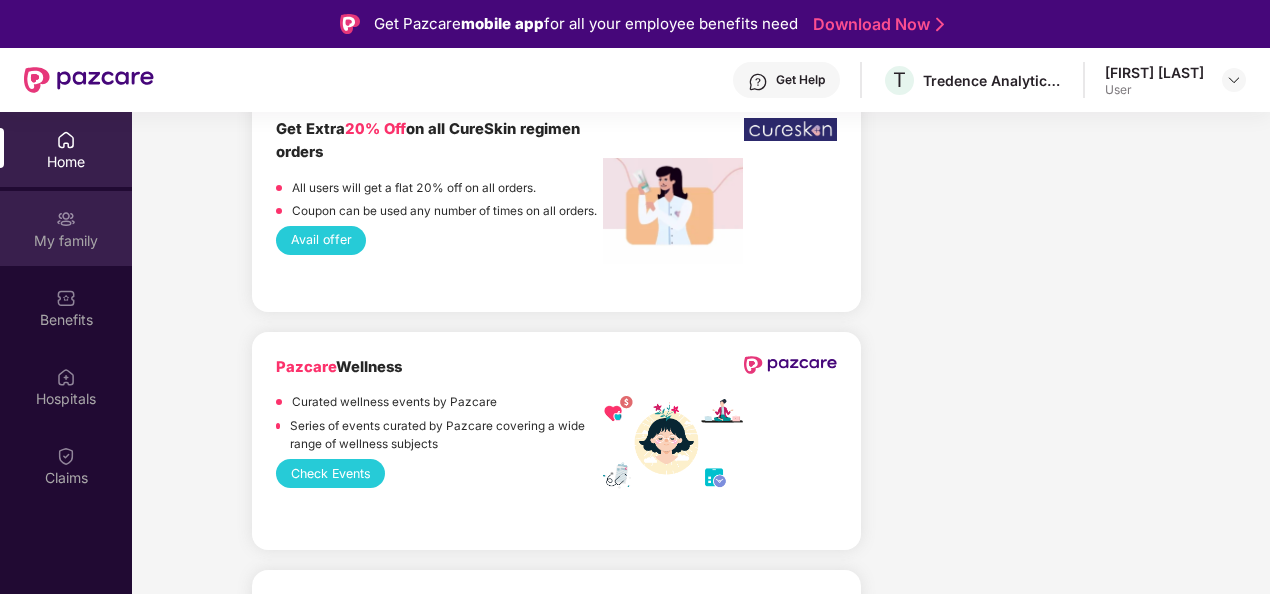 scroll, scrollTop: 1800, scrollLeft: 0, axis: vertical 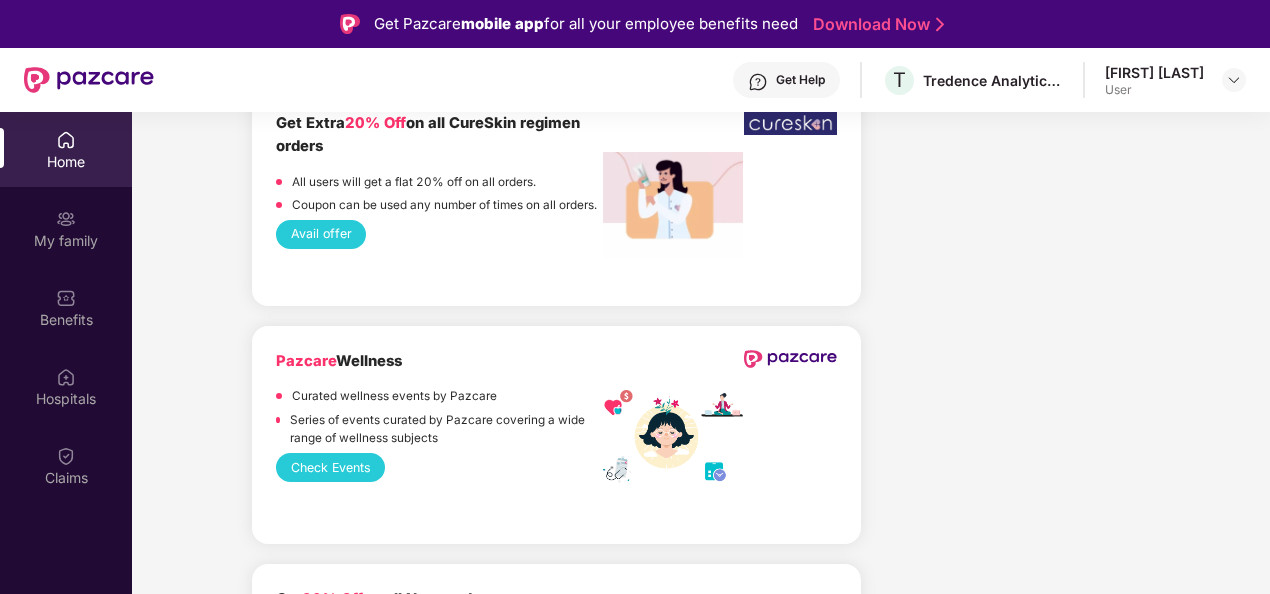 click on "Home" at bounding box center (66, 149) 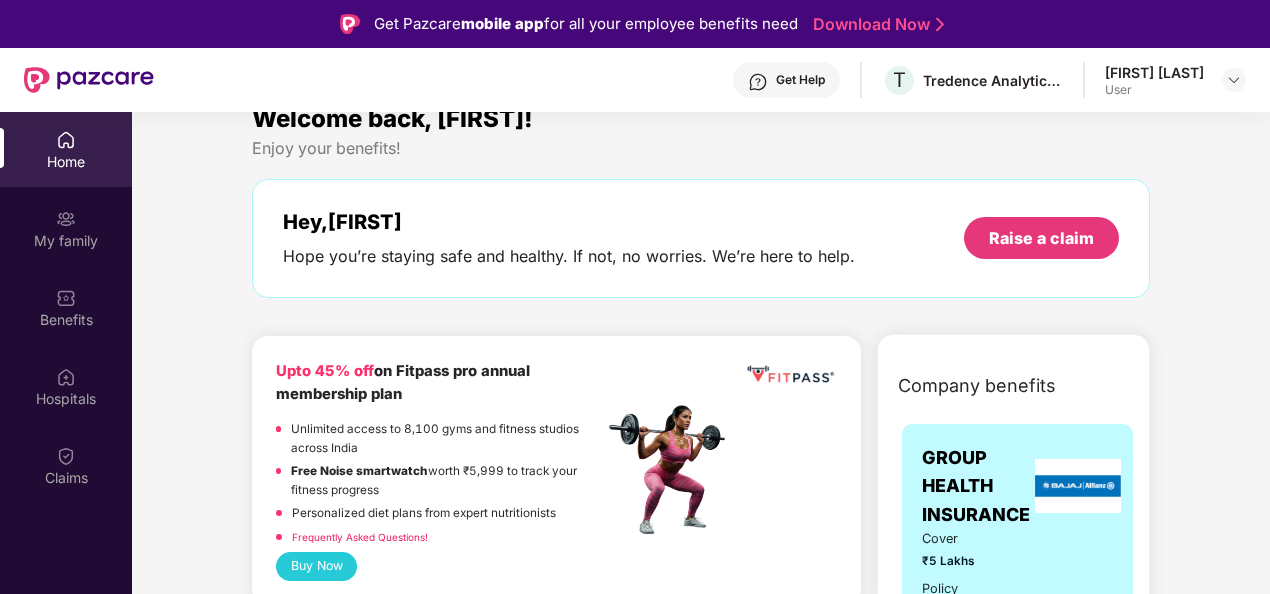 scroll, scrollTop: 0, scrollLeft: 0, axis: both 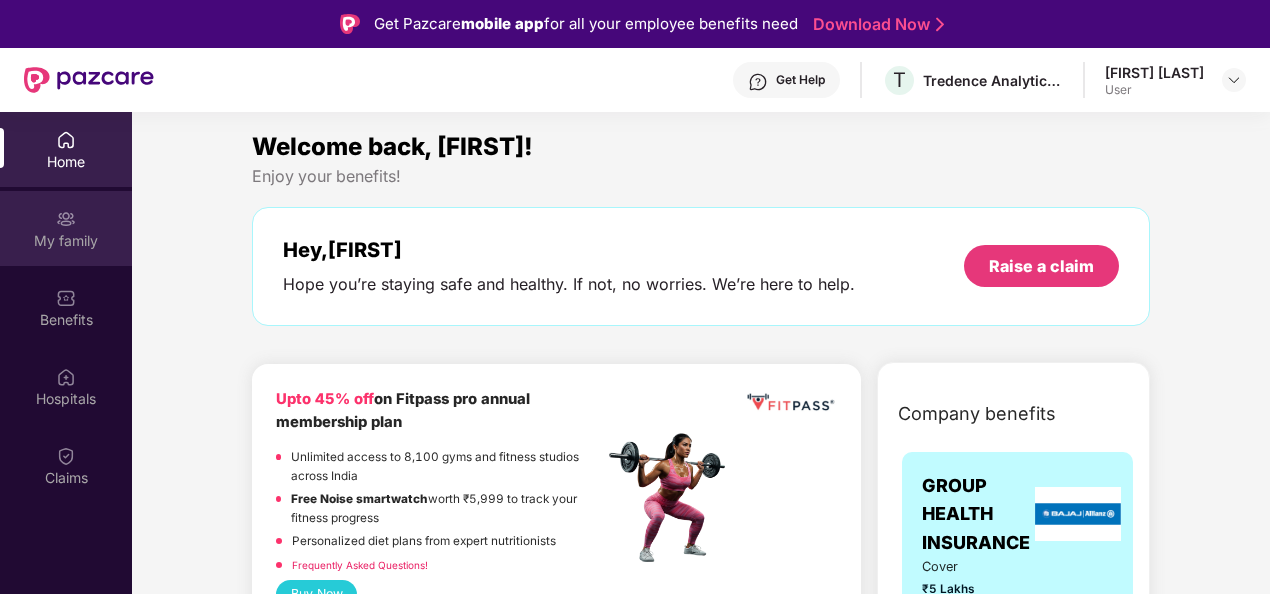 click on "My family" at bounding box center [66, 228] 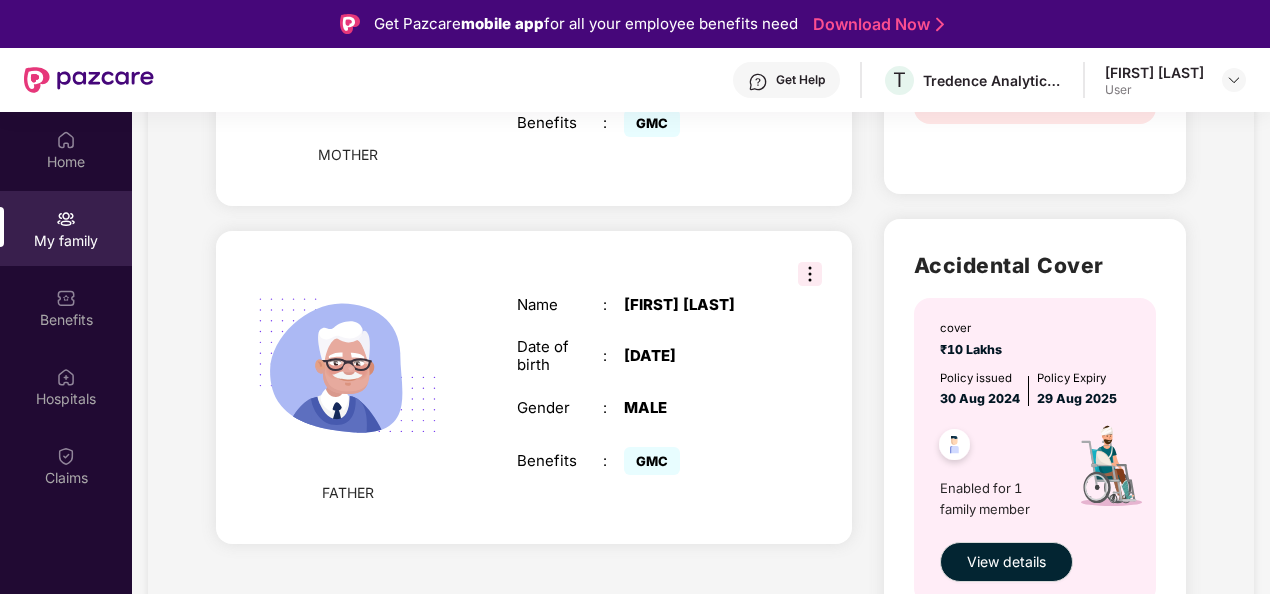 scroll, scrollTop: 1044, scrollLeft: 0, axis: vertical 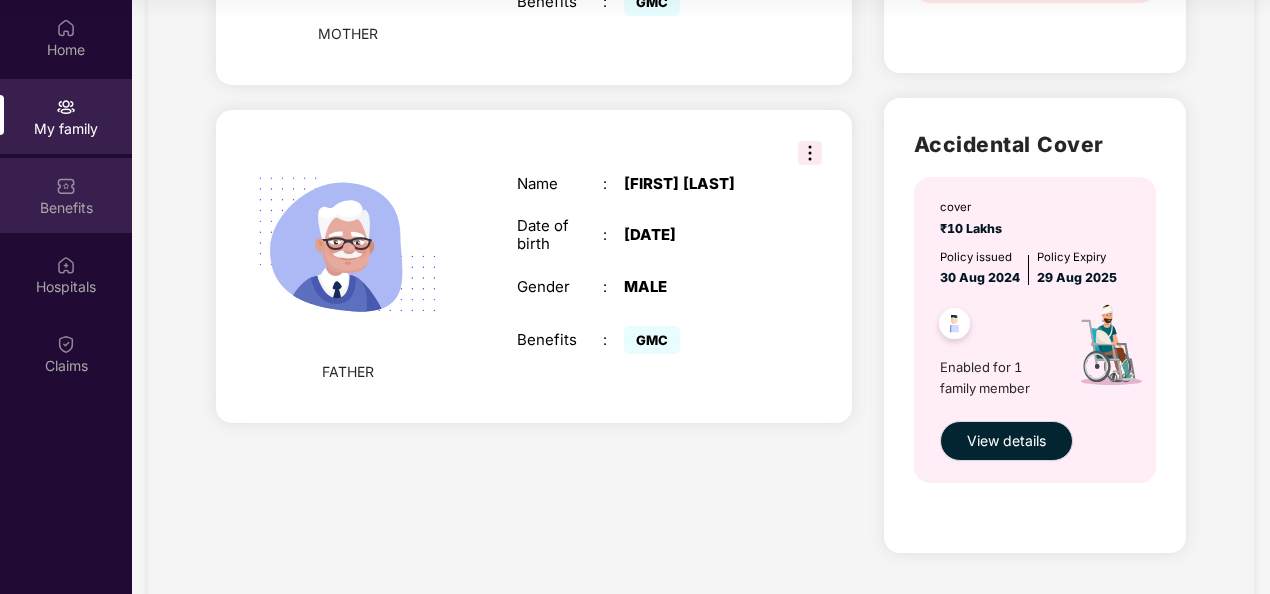 click on "Benefits" at bounding box center (66, 208) 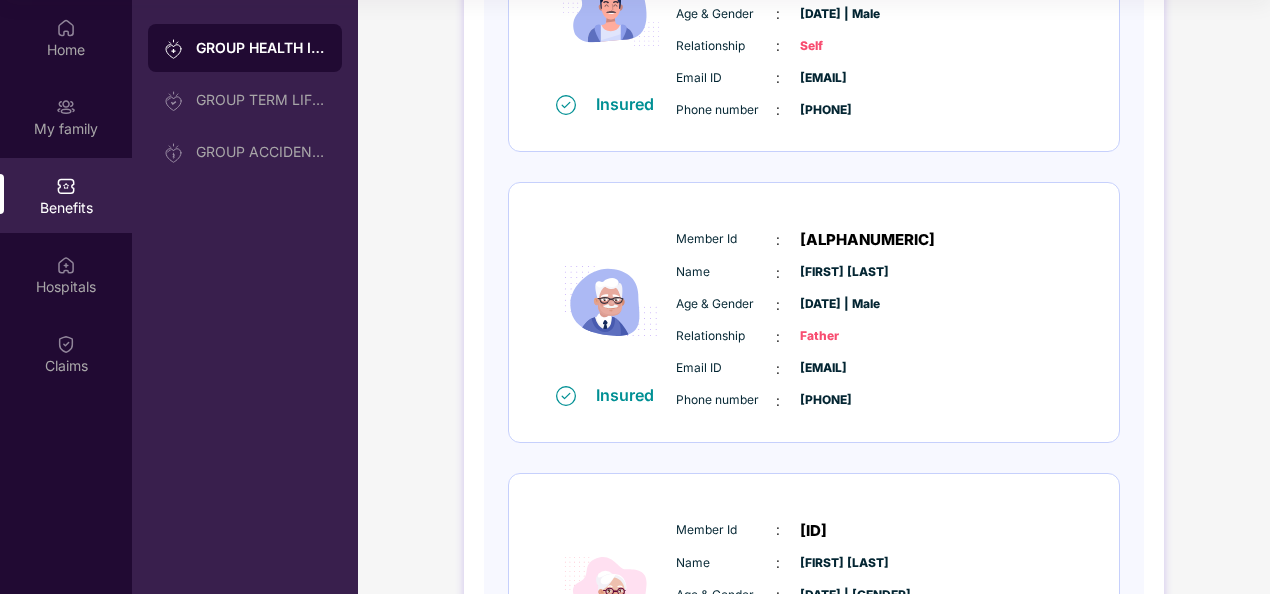 scroll, scrollTop: 660, scrollLeft: 0, axis: vertical 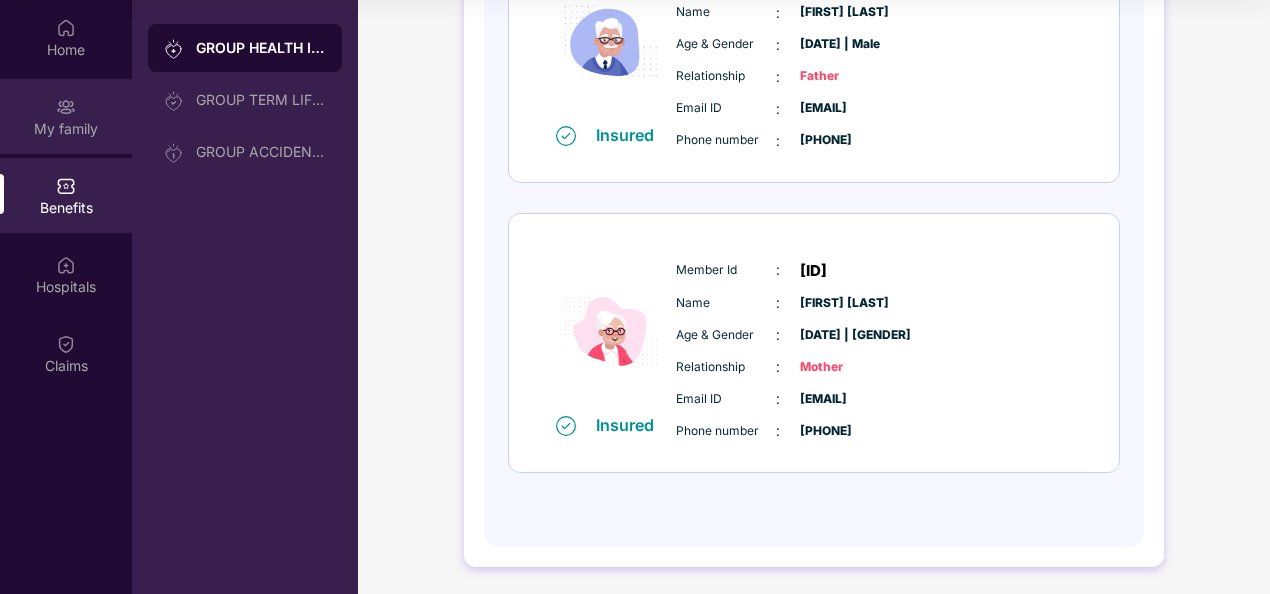 click on "My family" at bounding box center [66, 116] 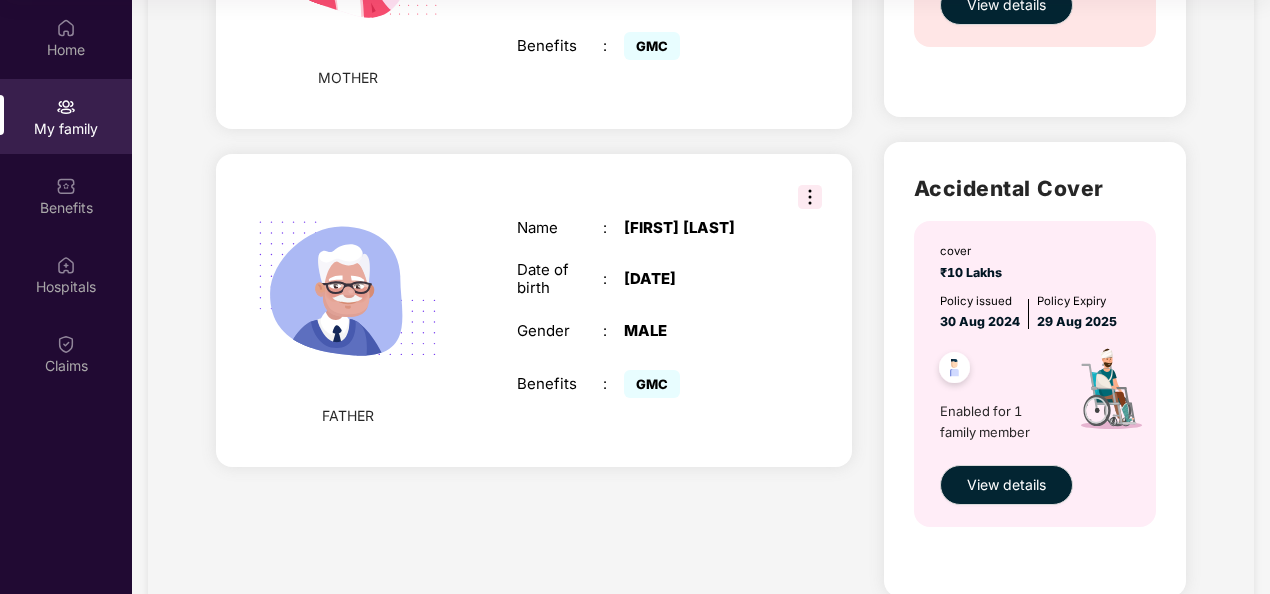 scroll, scrollTop: 1044, scrollLeft: 0, axis: vertical 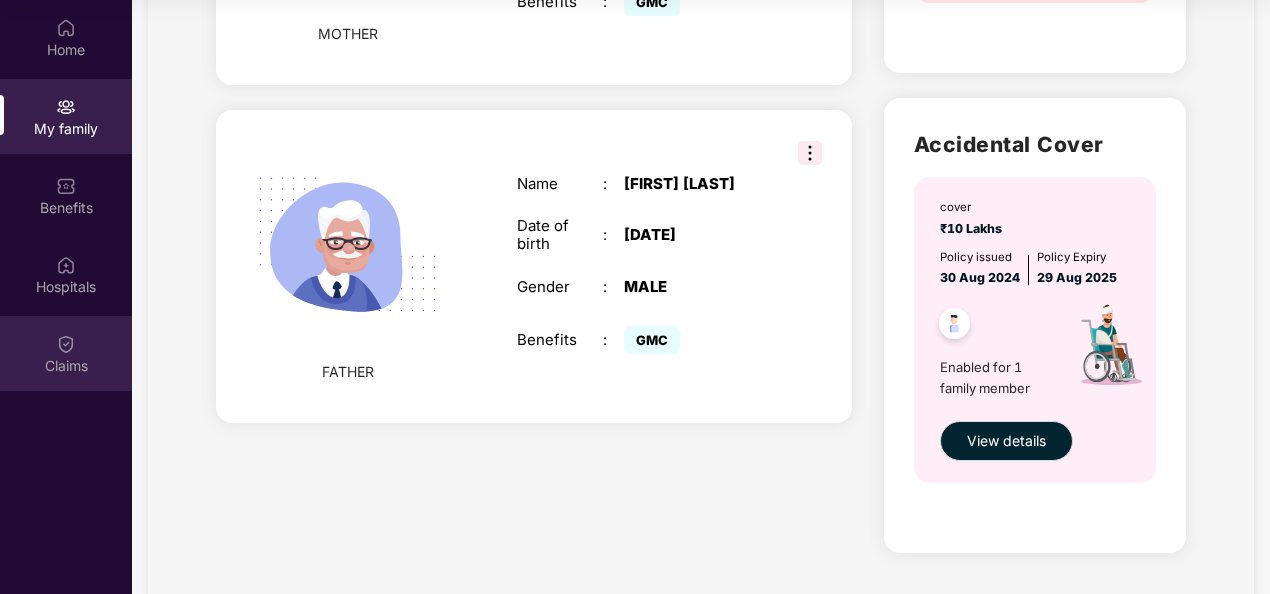 click on "Claims" at bounding box center [66, 353] 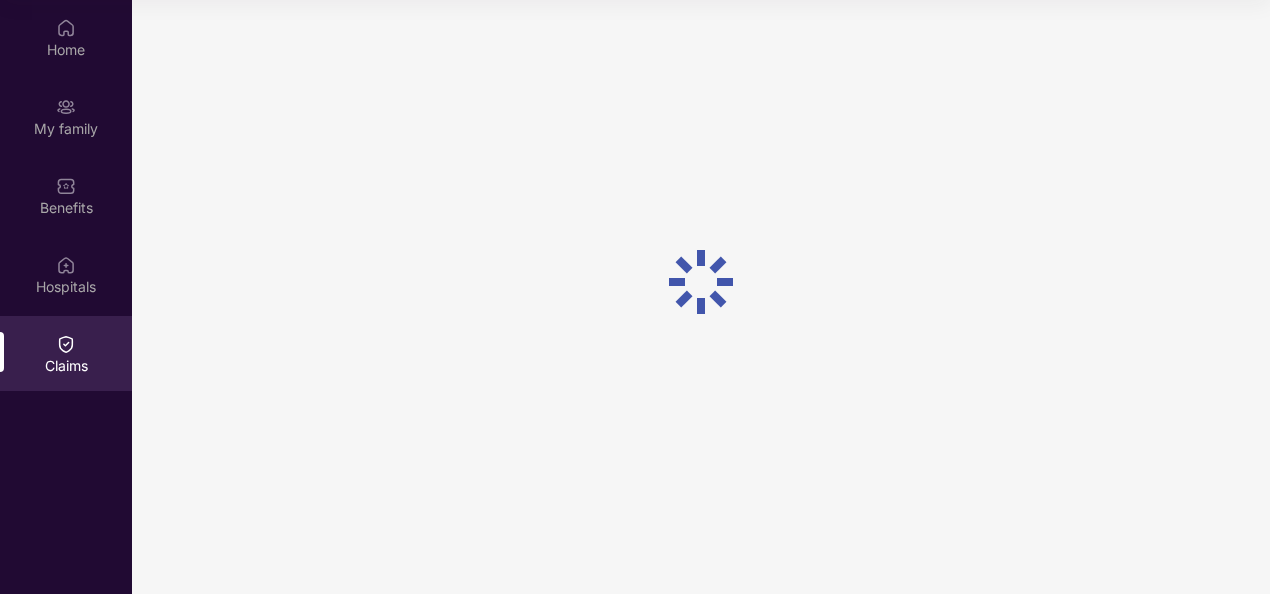 scroll, scrollTop: 0, scrollLeft: 0, axis: both 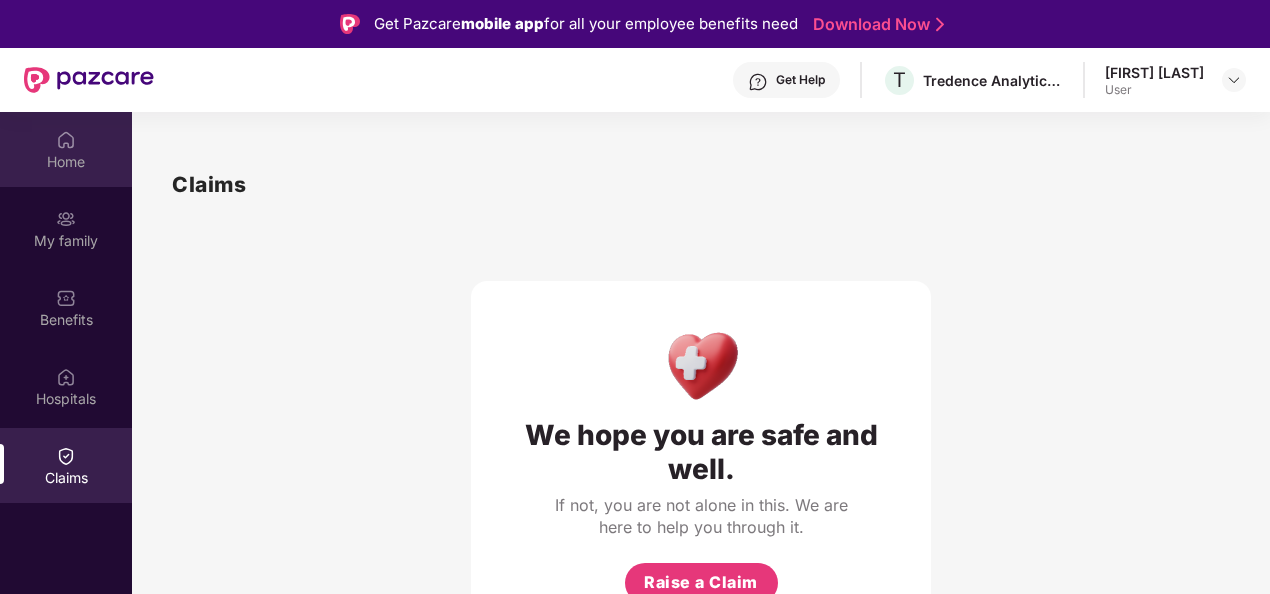 click on "Home" at bounding box center (66, 149) 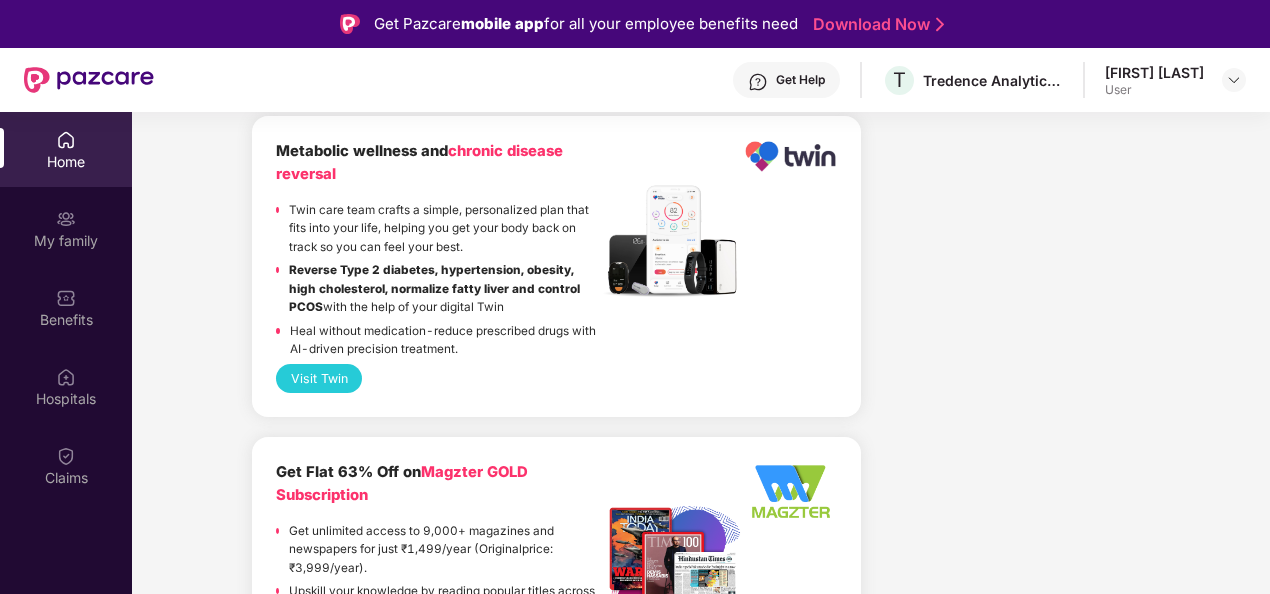 scroll, scrollTop: 4193, scrollLeft: 0, axis: vertical 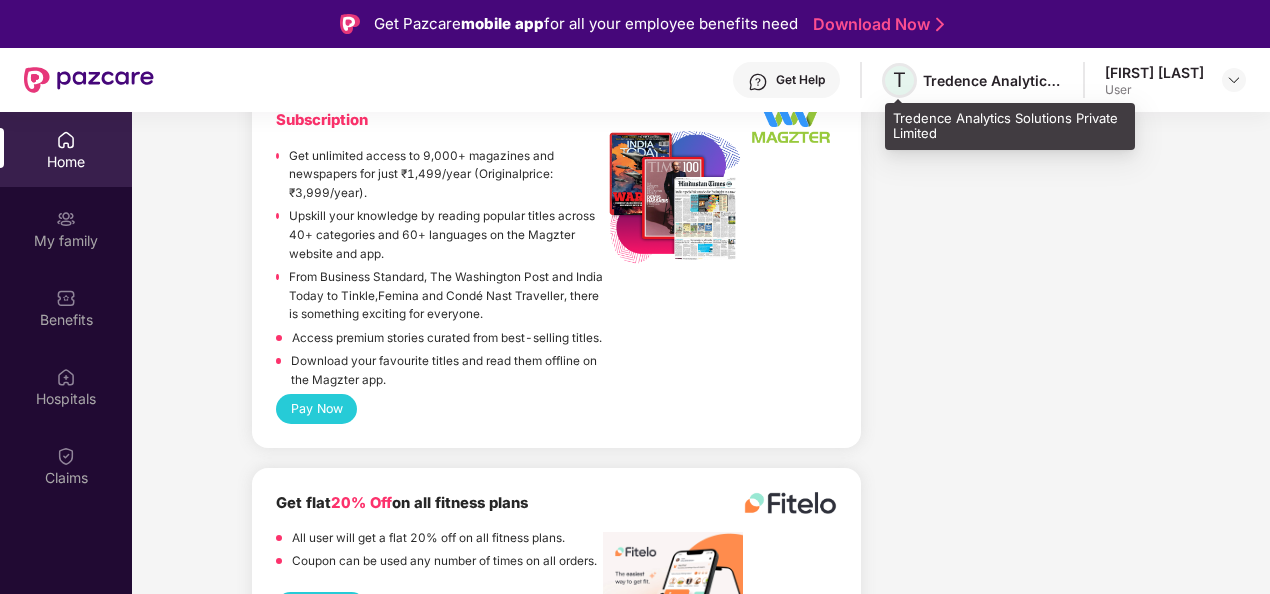 click on "T" at bounding box center (899, 80) 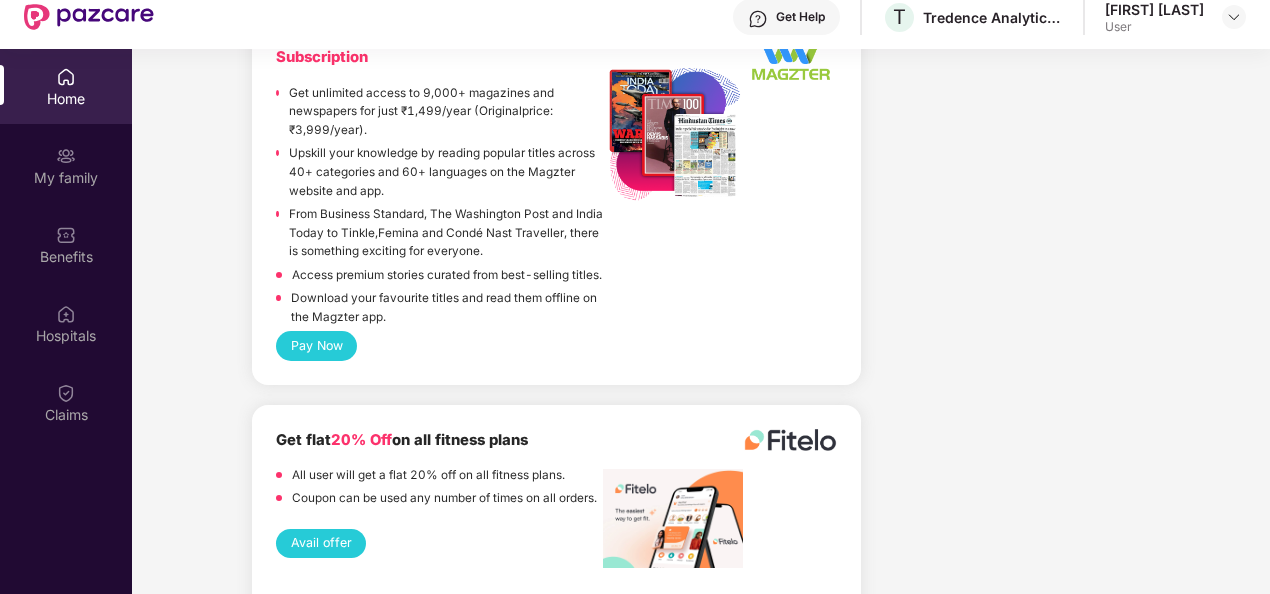 scroll, scrollTop: 112, scrollLeft: 0, axis: vertical 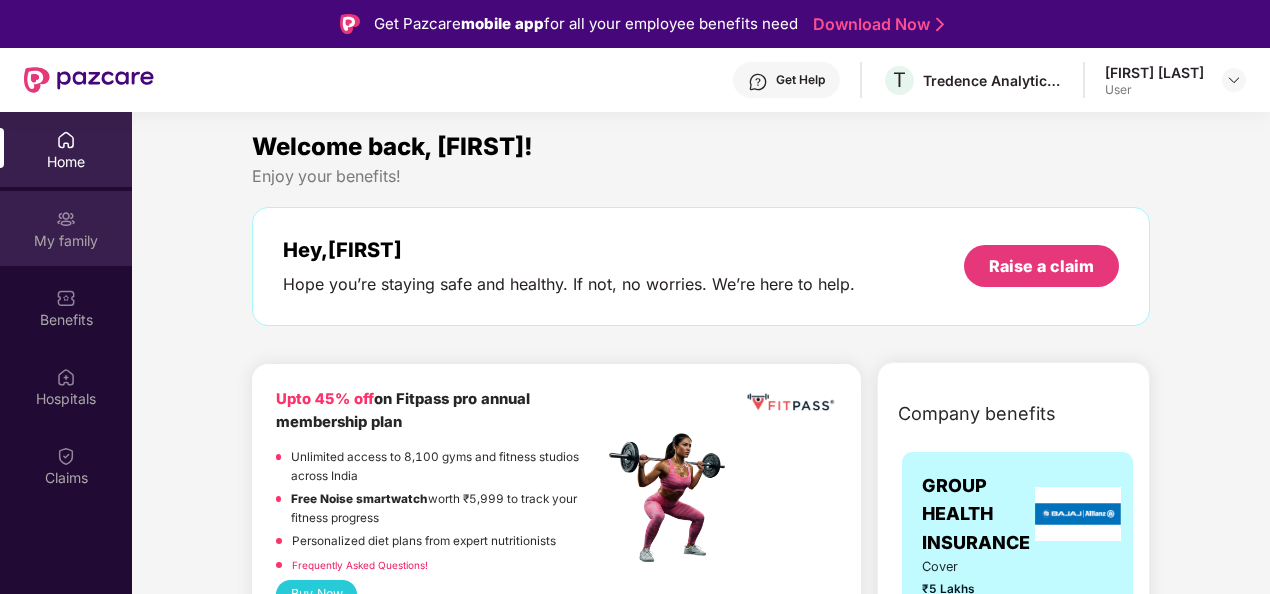 click on "My family" at bounding box center [66, 241] 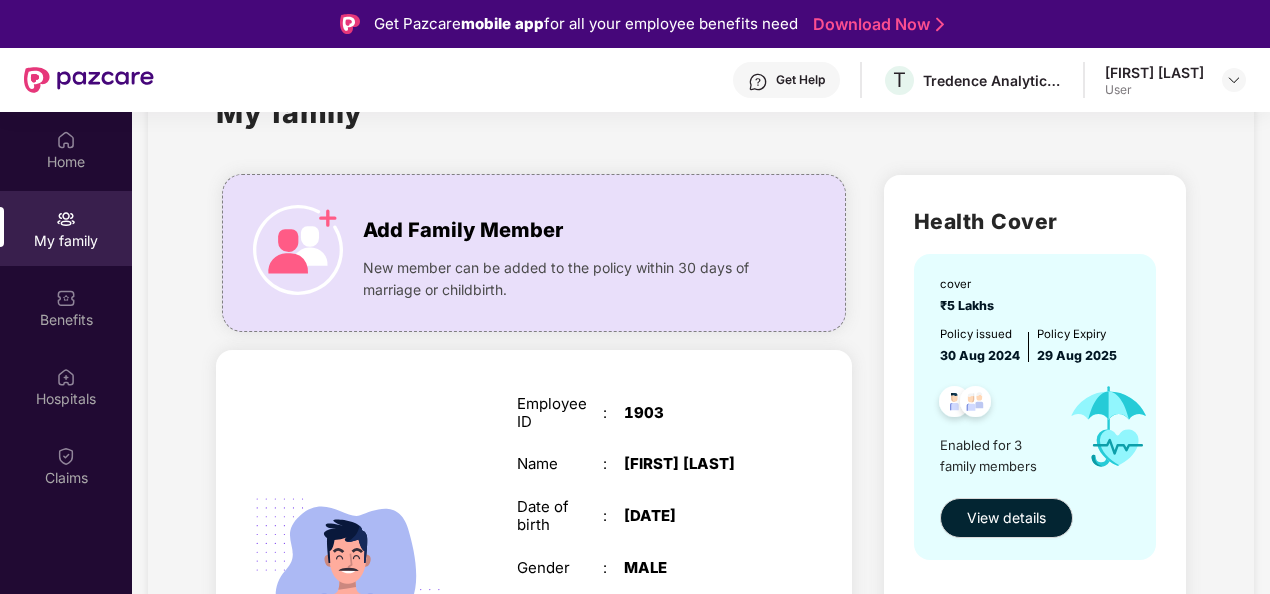scroll, scrollTop: 0, scrollLeft: 0, axis: both 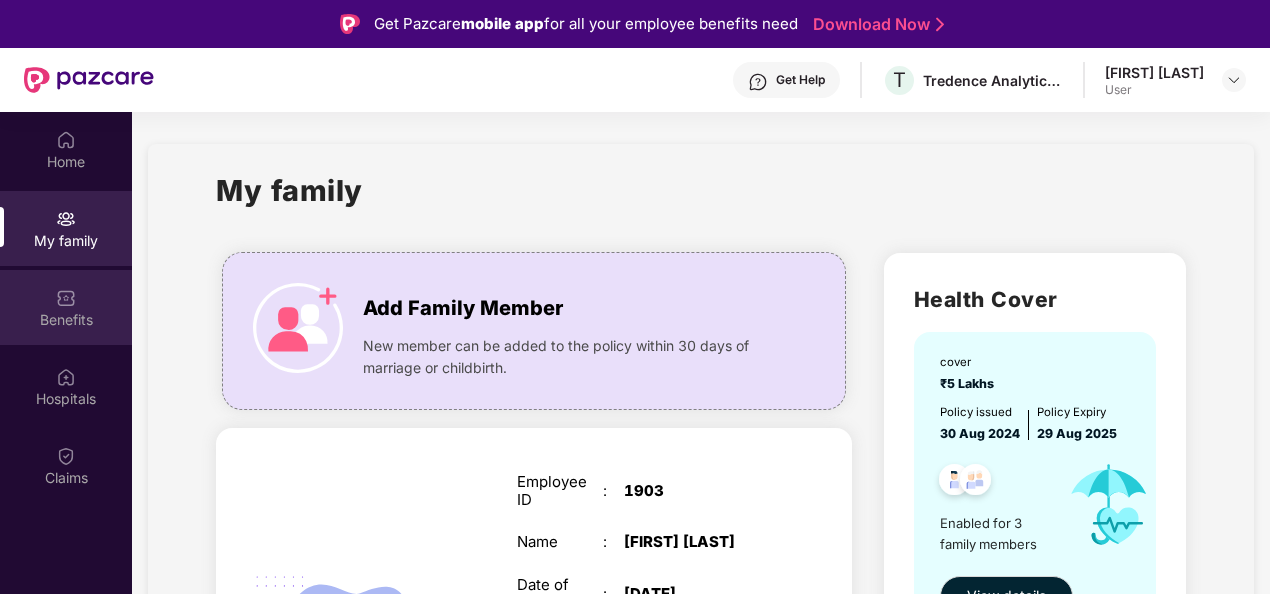click on "Benefits" at bounding box center [66, 320] 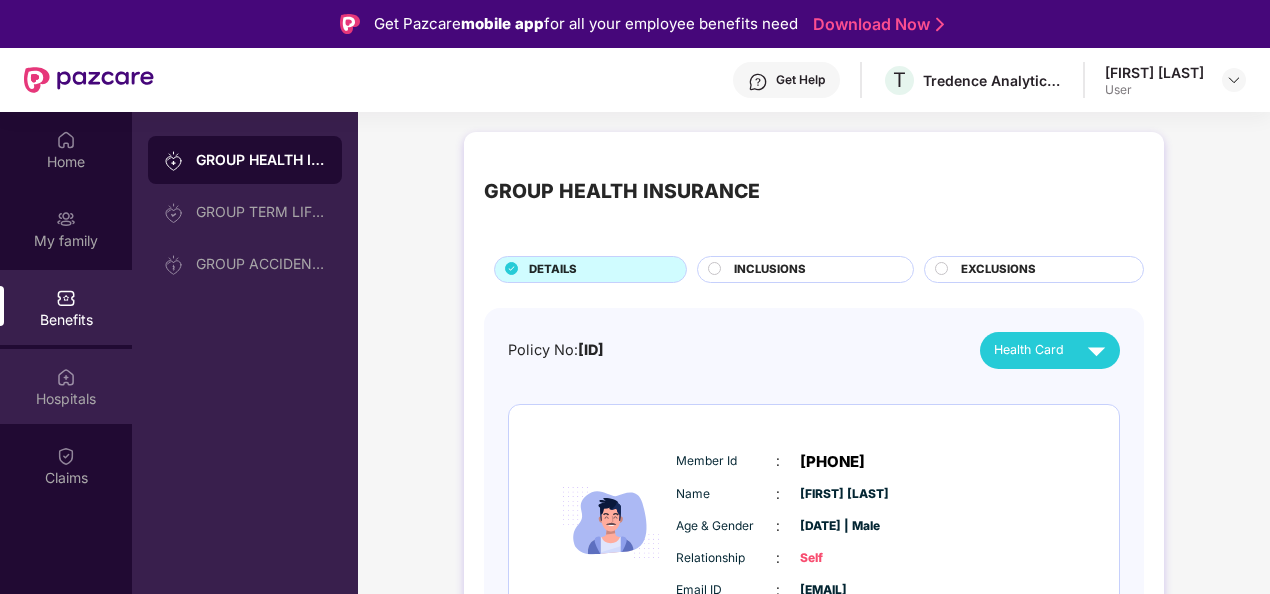 click on "Hospitals" at bounding box center [66, 386] 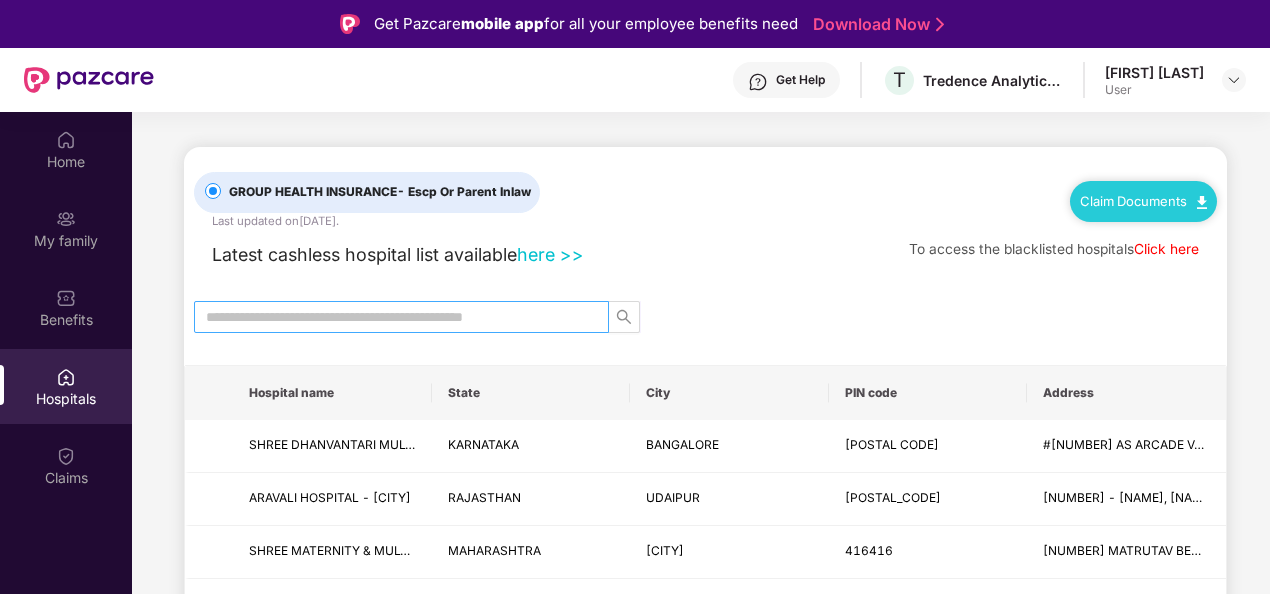 click at bounding box center (393, 317) 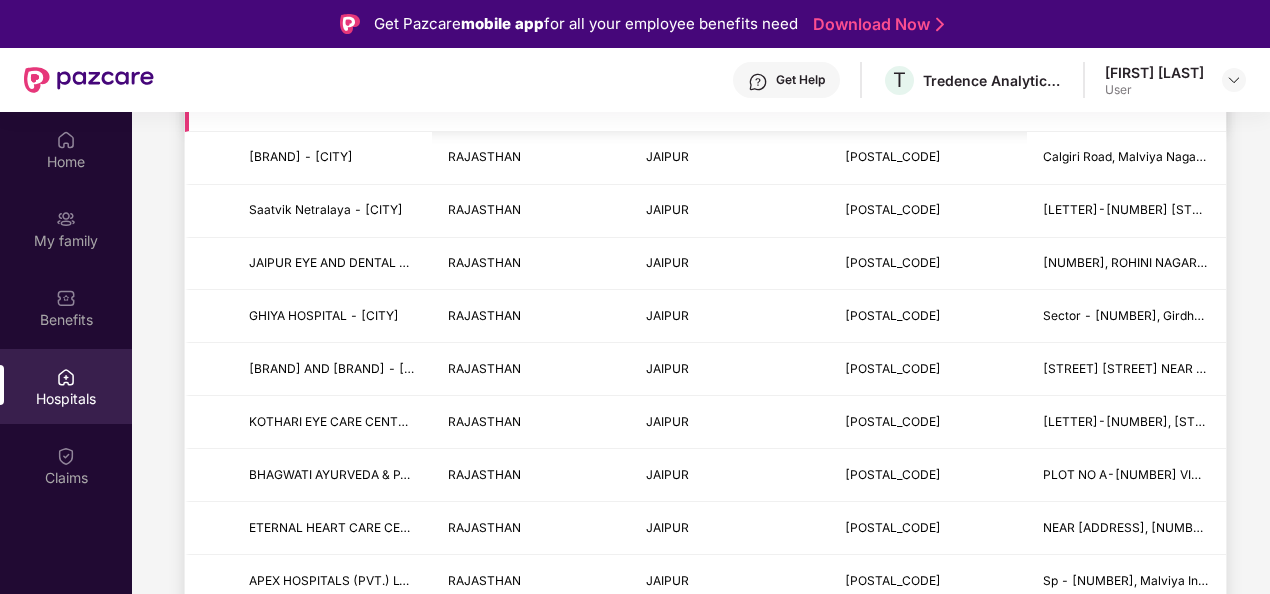 scroll, scrollTop: 522, scrollLeft: 0, axis: vertical 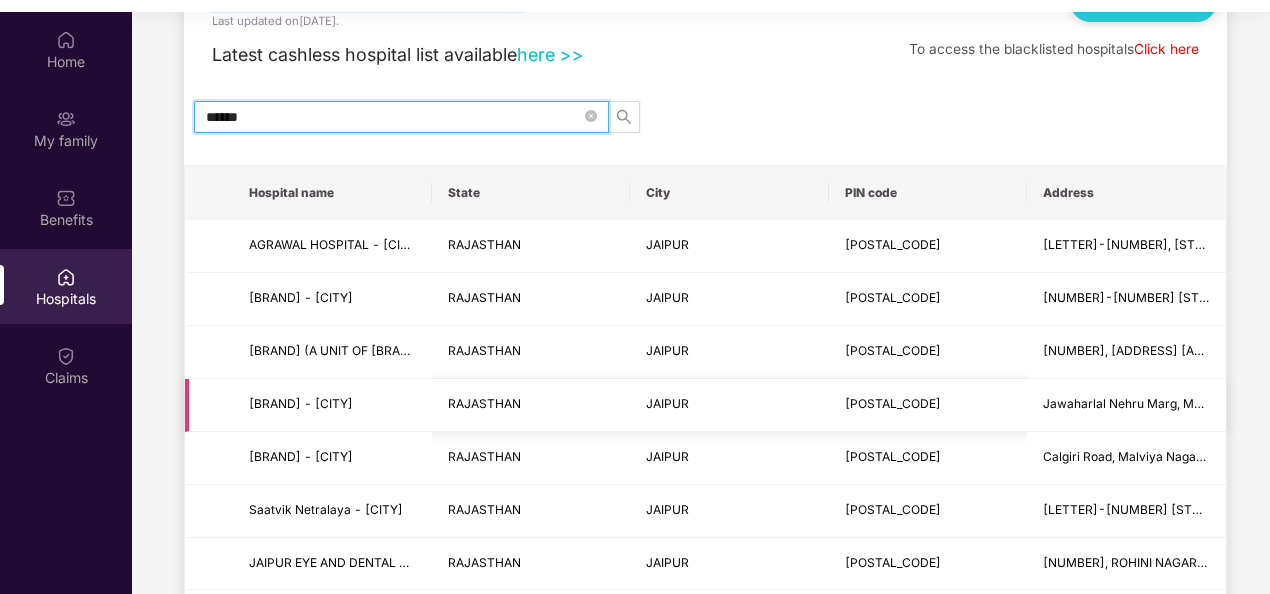 type on "******" 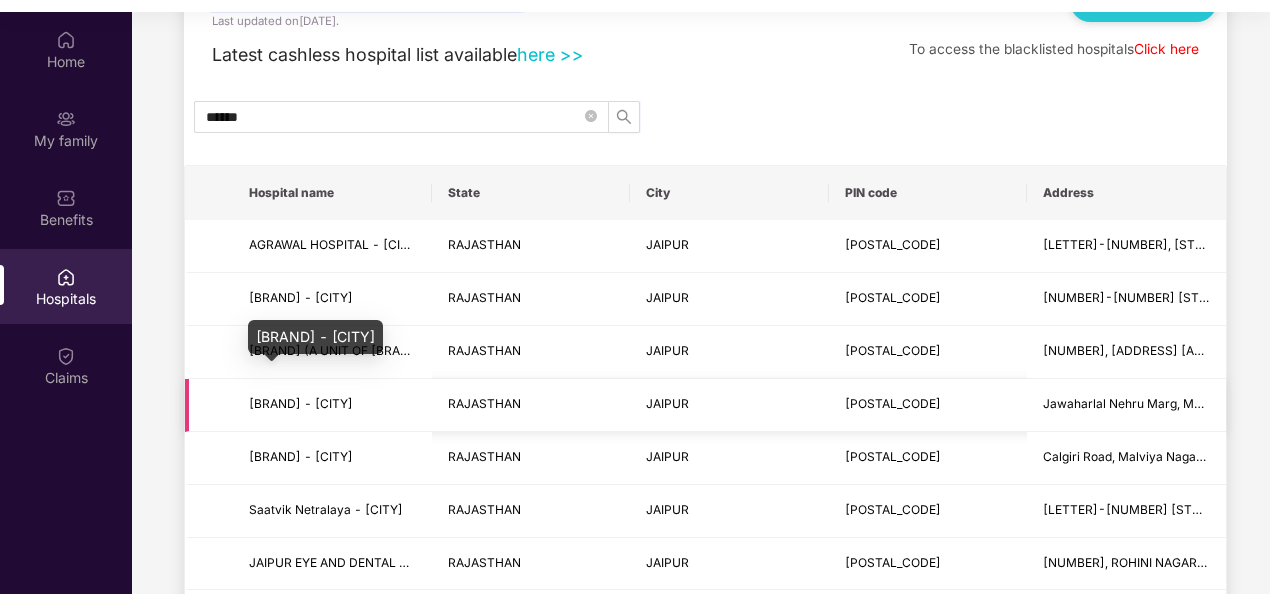 click on "[BRAND] - [CITY]" at bounding box center (301, 403) 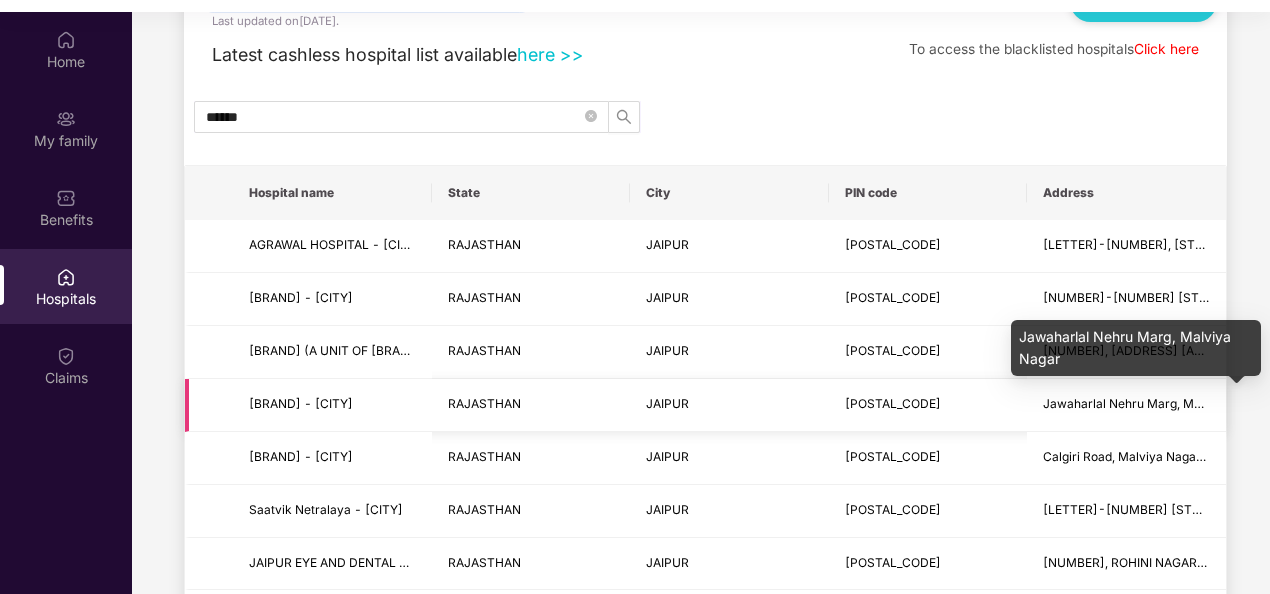 click on "Jawaharlal Nehru Marg, Malviya Nagar" at bounding box center [1154, 403] 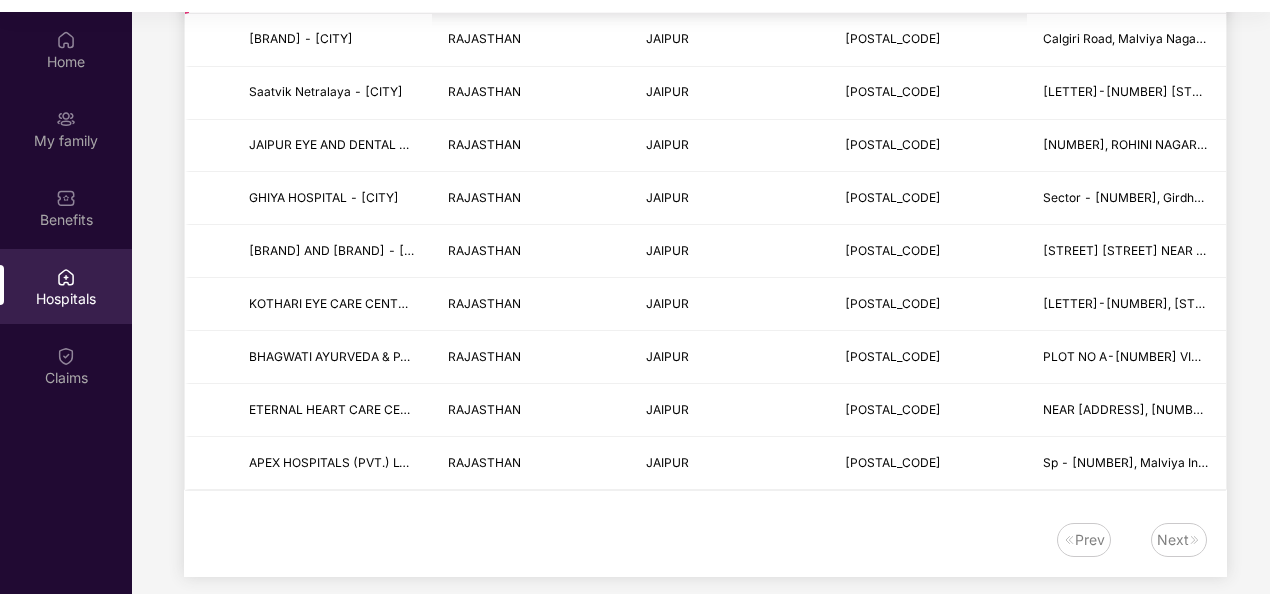 scroll, scrollTop: 522, scrollLeft: 0, axis: vertical 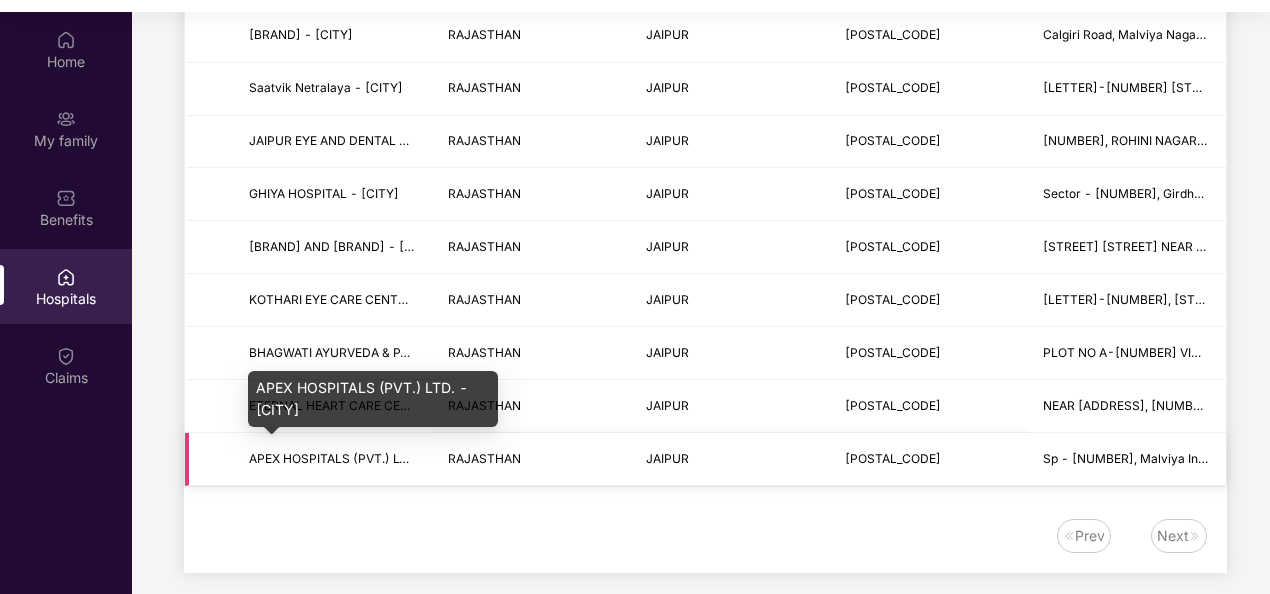 click on "APEX HOSPITALS (PVT.) LTD. - [CITY]" at bounding box center [360, 458] 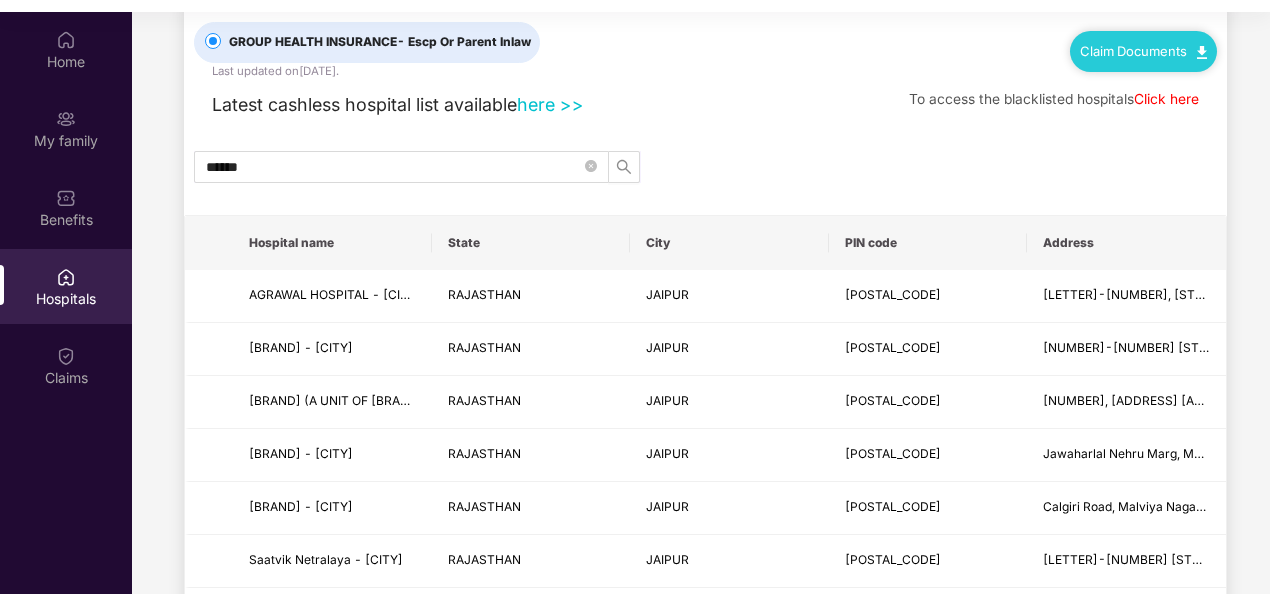 scroll, scrollTop: 0, scrollLeft: 0, axis: both 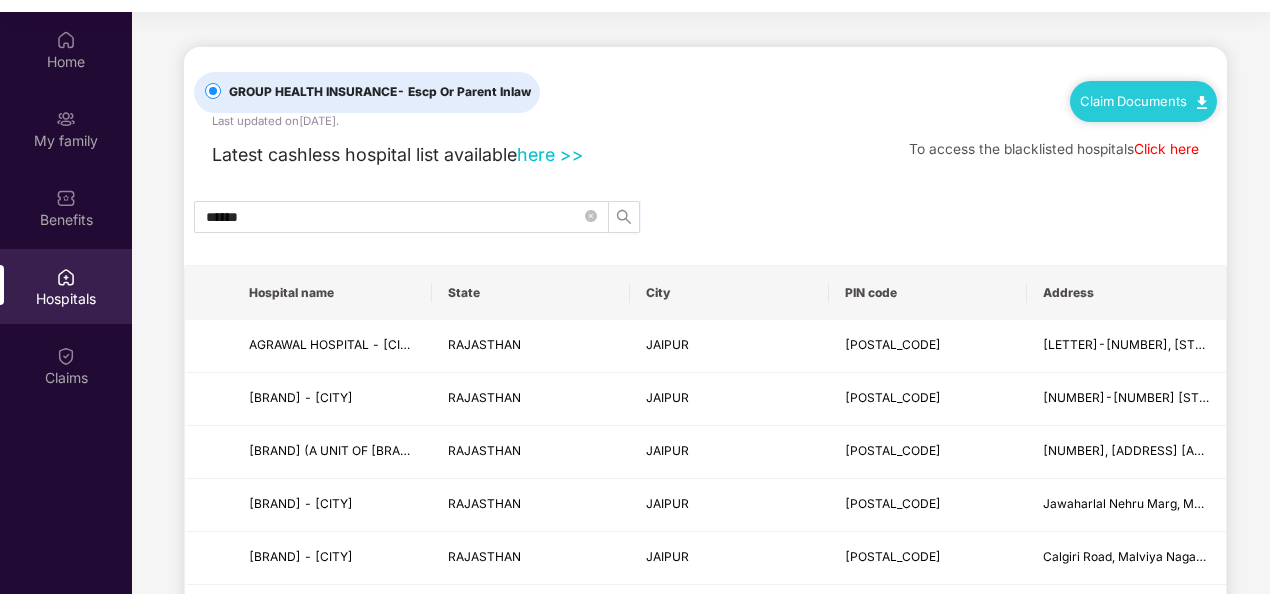 click on "here >>" at bounding box center (550, 154) 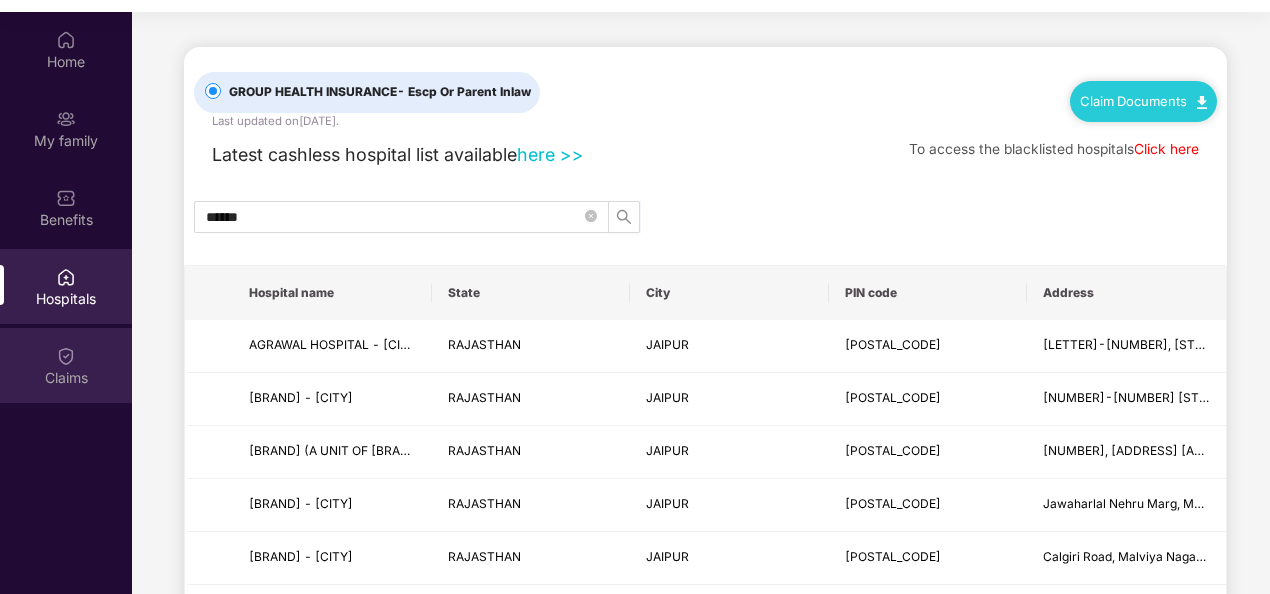 click on "Claims" at bounding box center [66, 365] 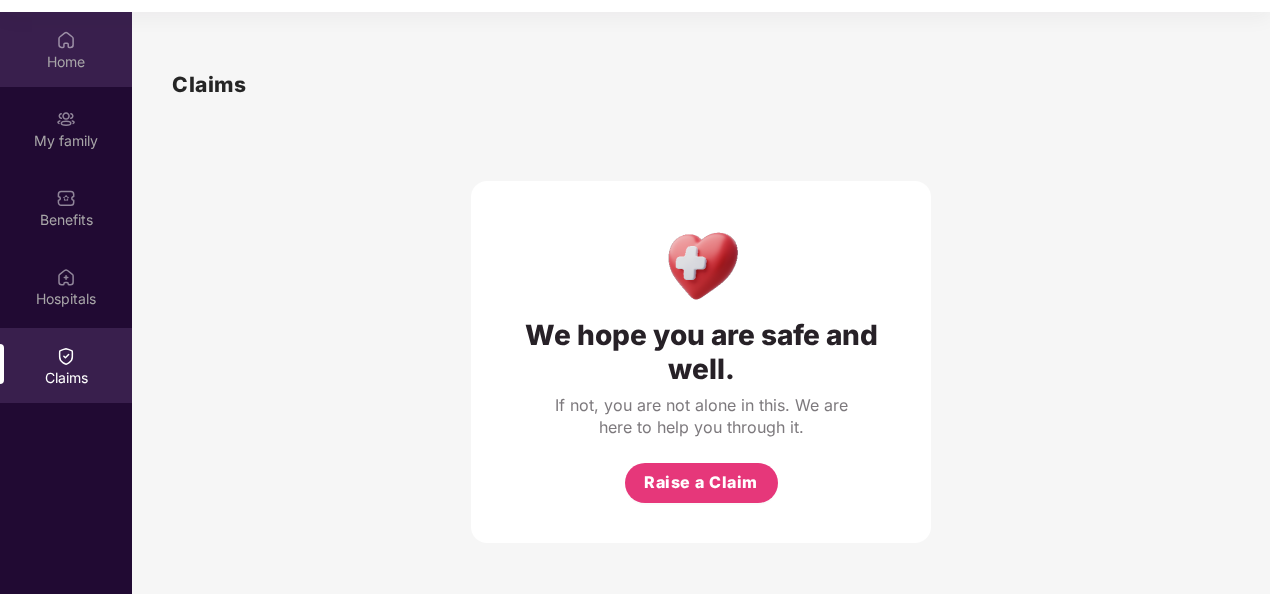 click on "Home" at bounding box center (66, 62) 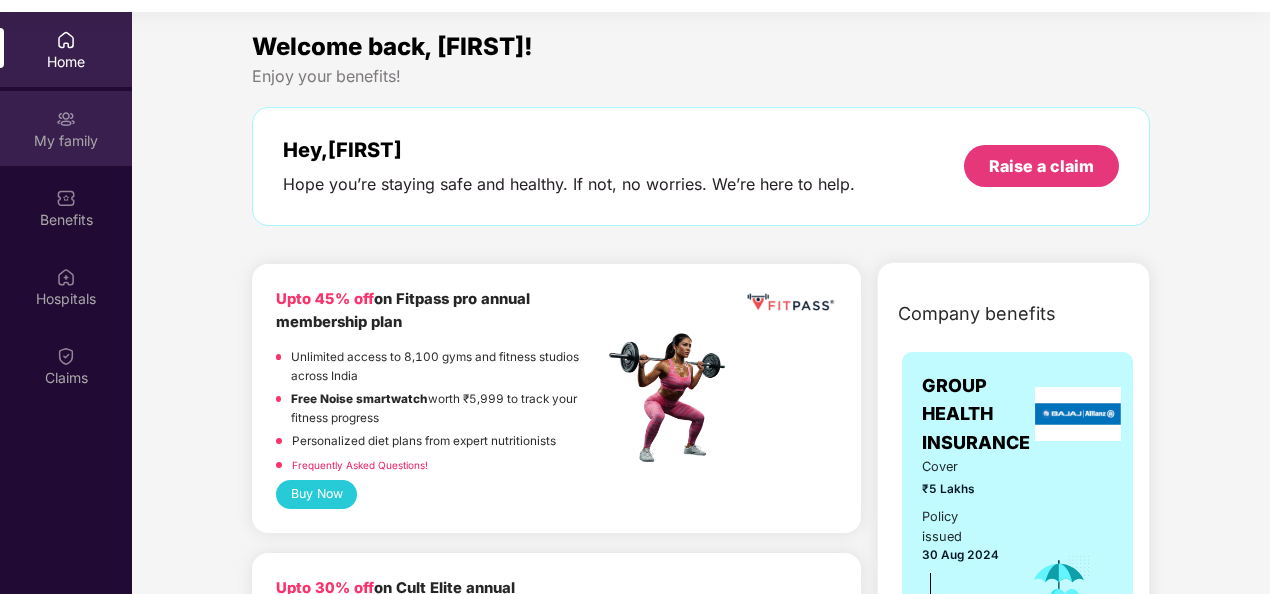 click on "My family" at bounding box center [66, 141] 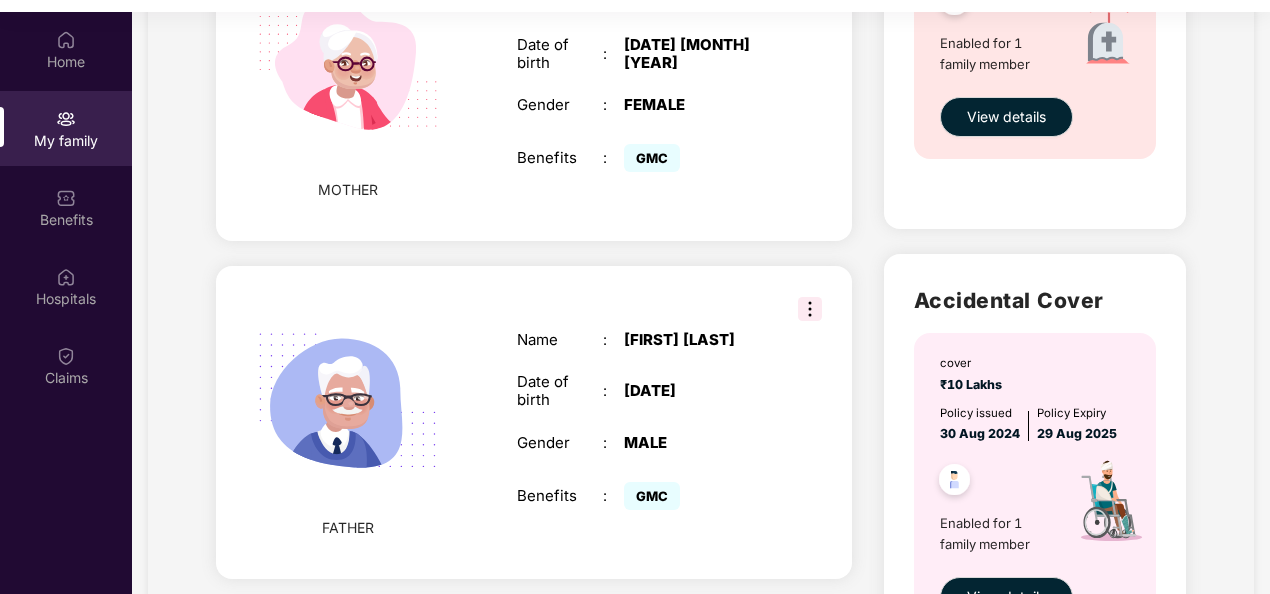 scroll, scrollTop: 1044, scrollLeft: 0, axis: vertical 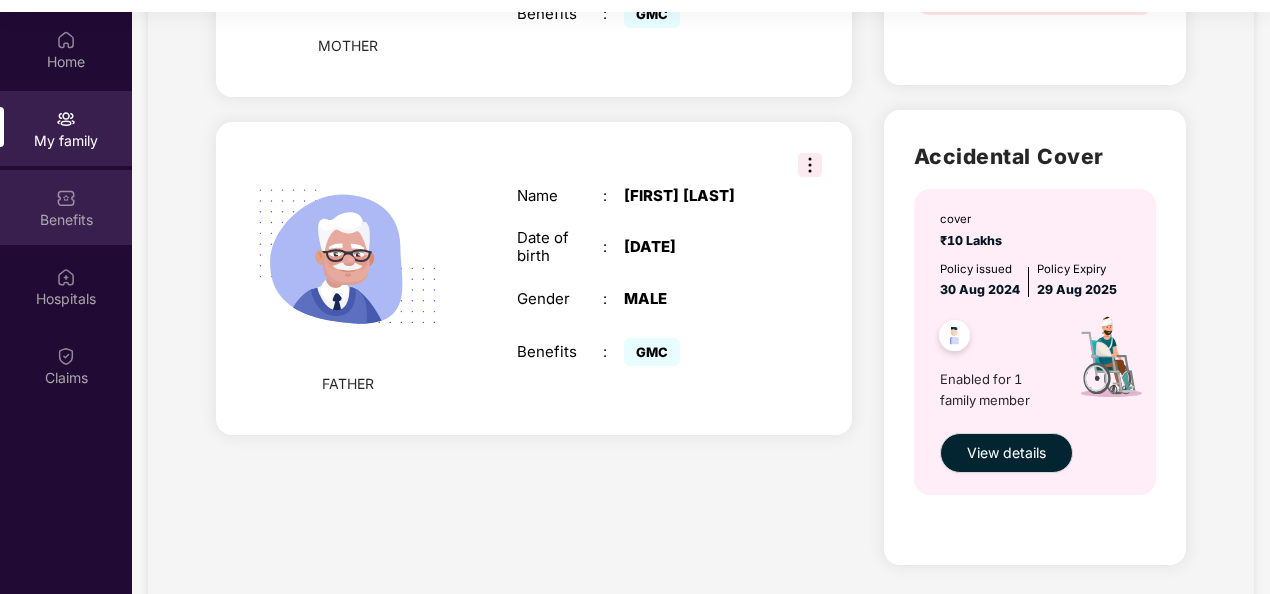 click on "Benefits" at bounding box center (66, 207) 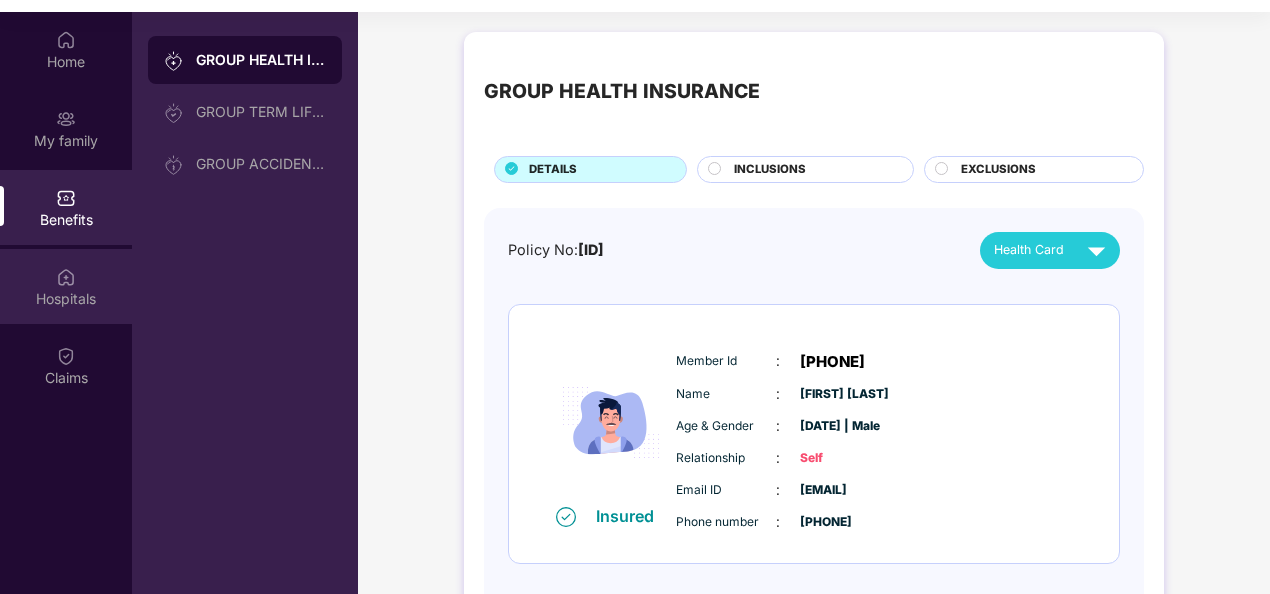 click on "Hospitals" at bounding box center [66, 286] 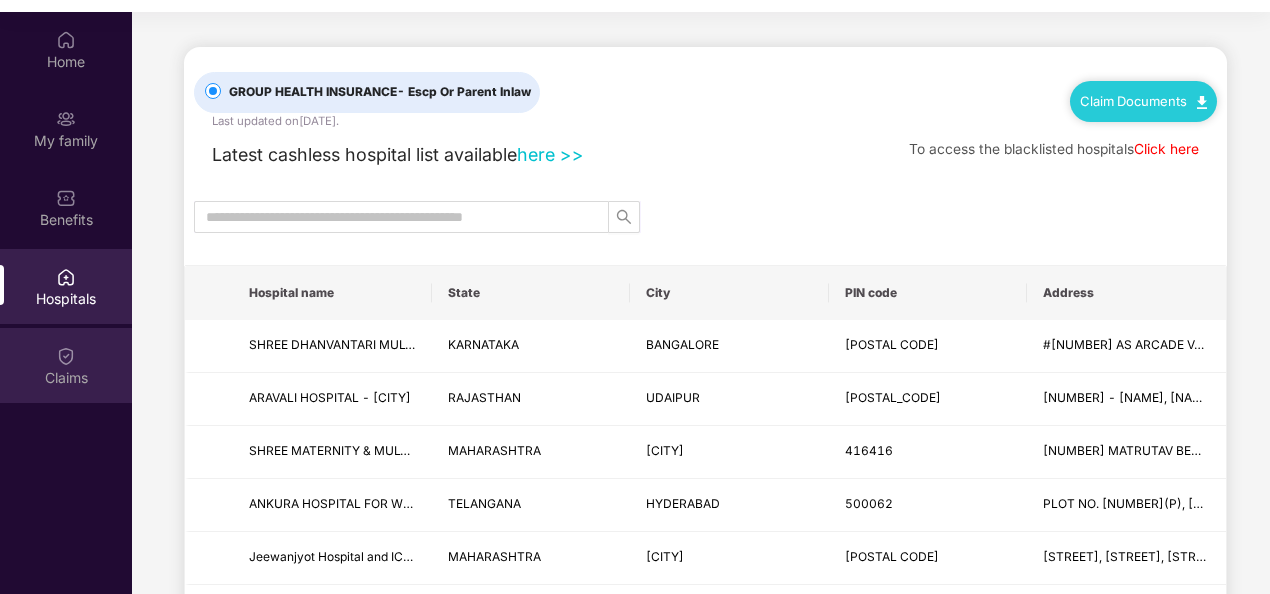 click at bounding box center [66, 356] 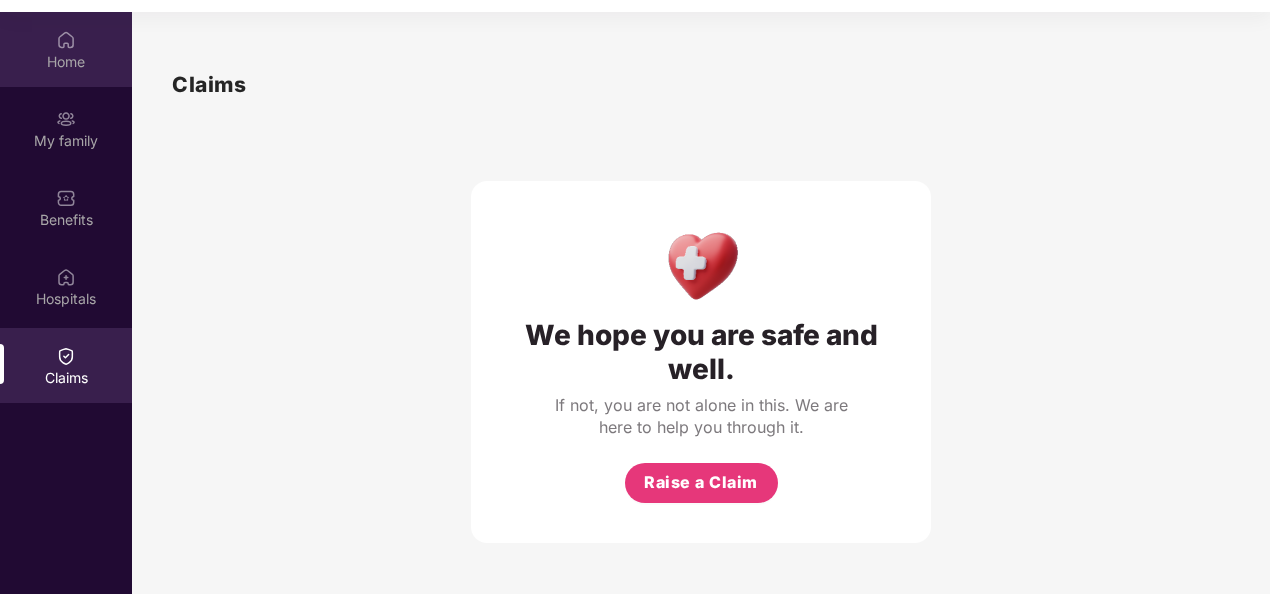 click on "Home" at bounding box center [66, 49] 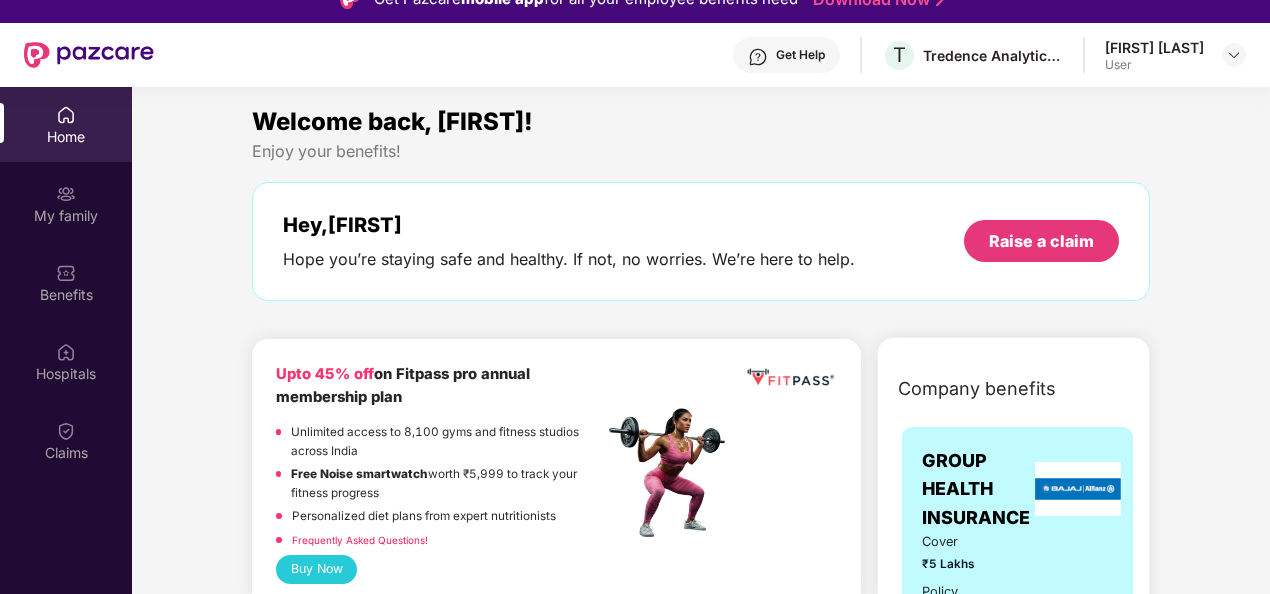 scroll, scrollTop: 0, scrollLeft: 0, axis: both 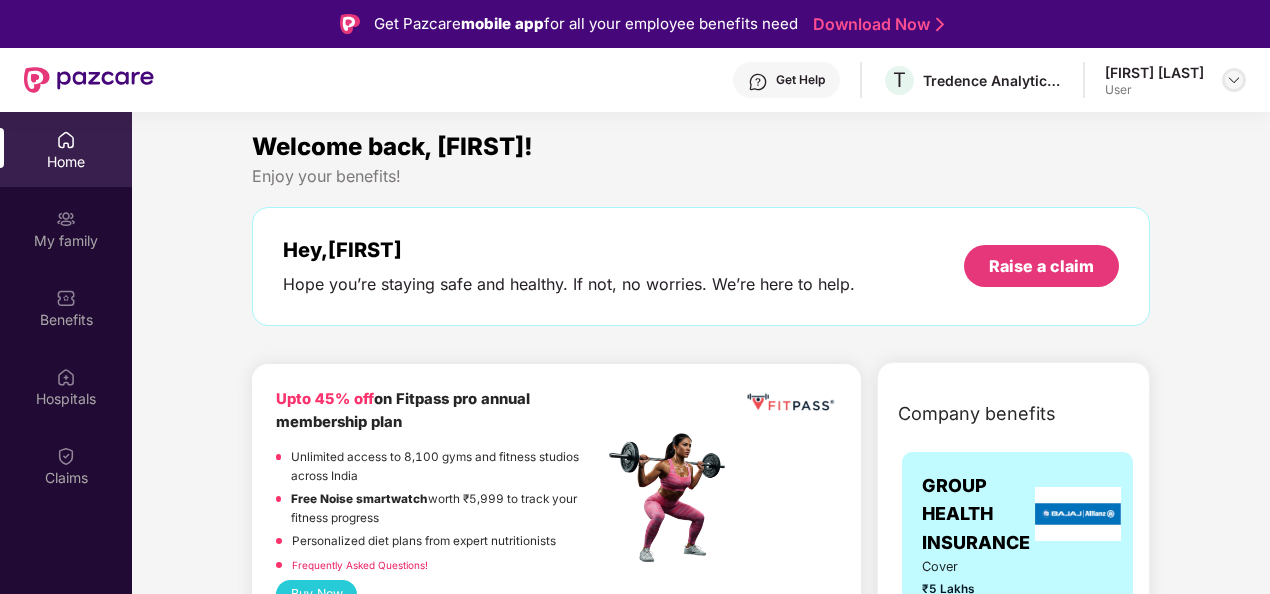 click at bounding box center [1234, 80] 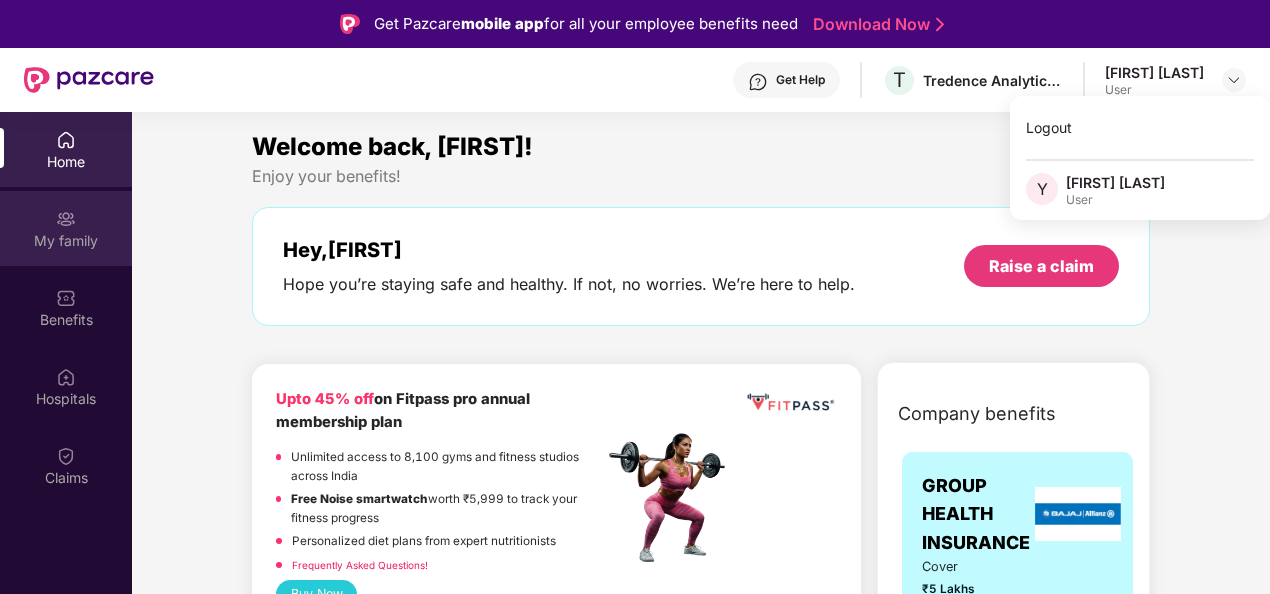 click on "My family" at bounding box center [66, 228] 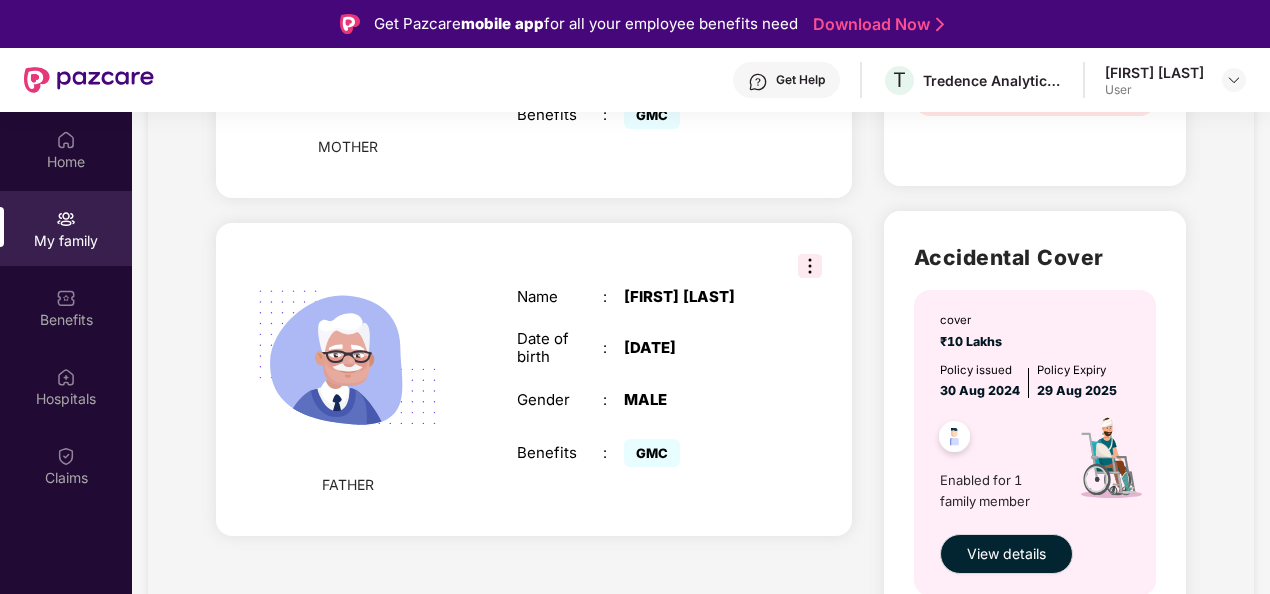 scroll, scrollTop: 1044, scrollLeft: 0, axis: vertical 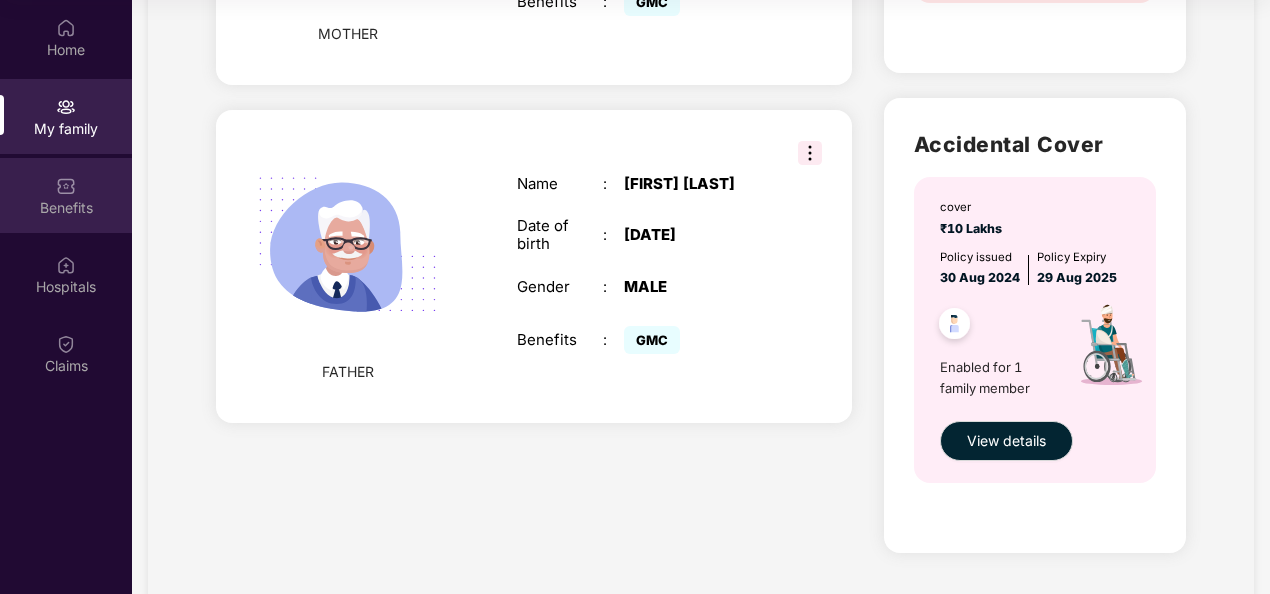 click on "Benefits" at bounding box center [66, 195] 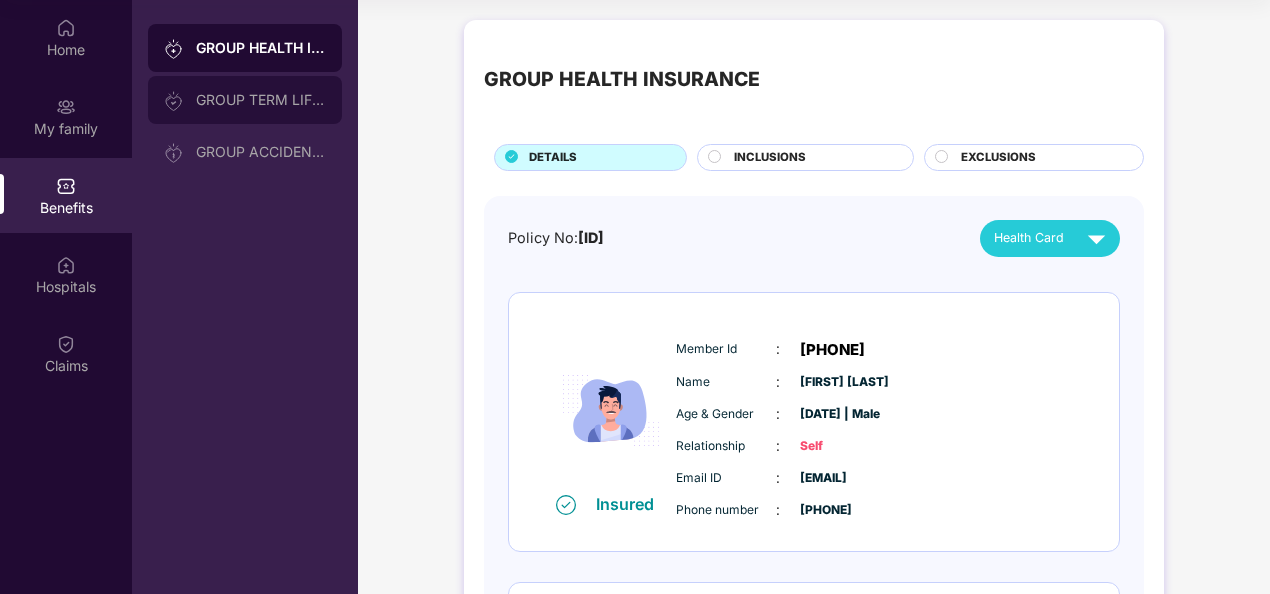 click on "GROUP TERM LIFE INSURANCE" at bounding box center (261, 100) 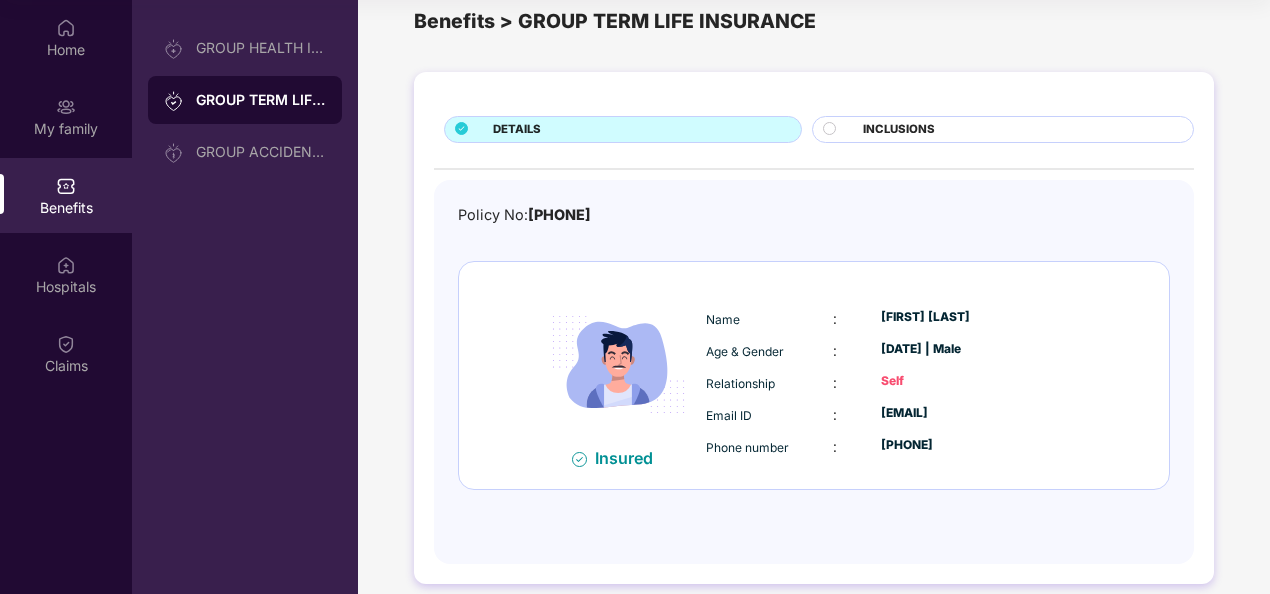 scroll, scrollTop: 52, scrollLeft: 0, axis: vertical 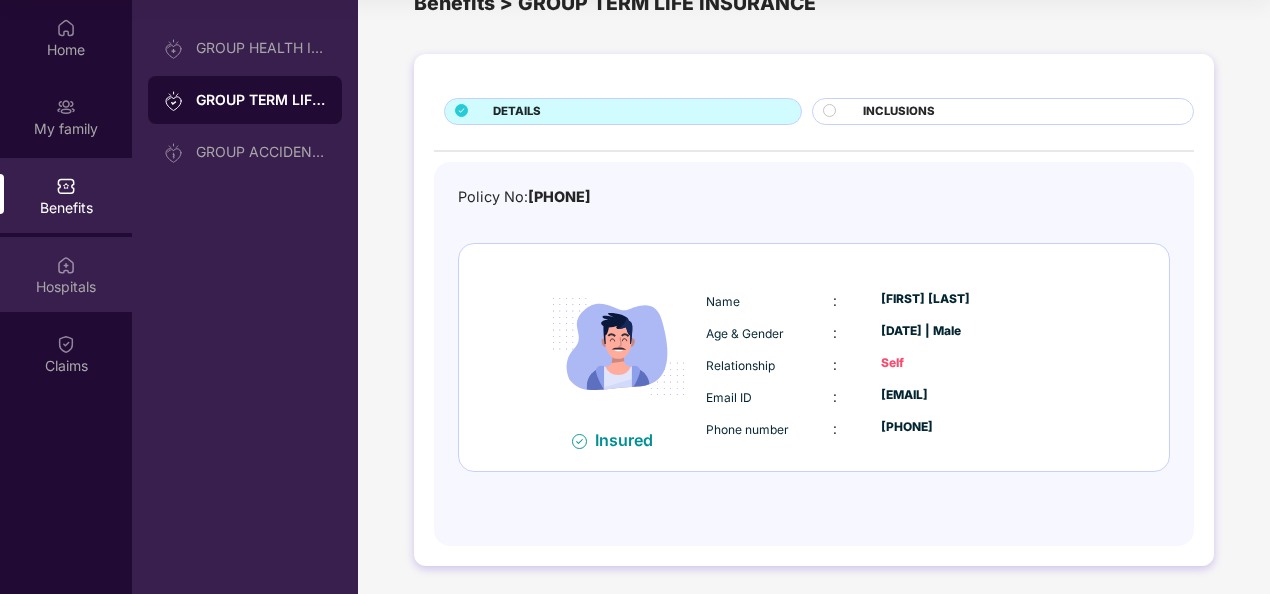 click on "Hospitals" at bounding box center (66, 274) 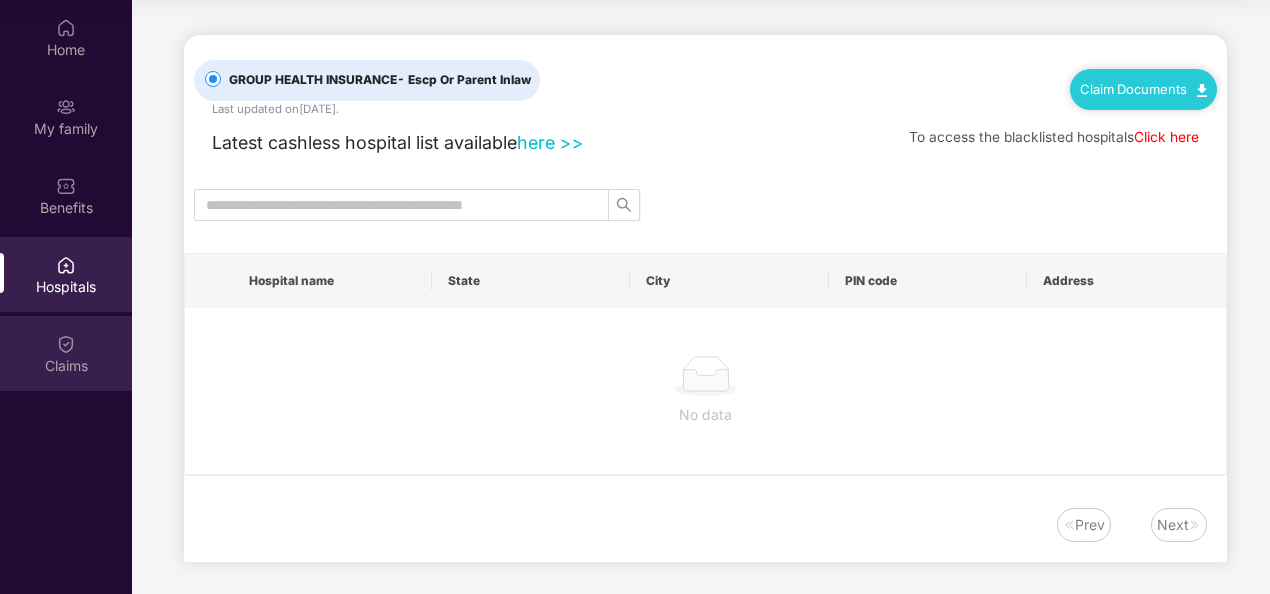 click on "Claims" at bounding box center (66, 353) 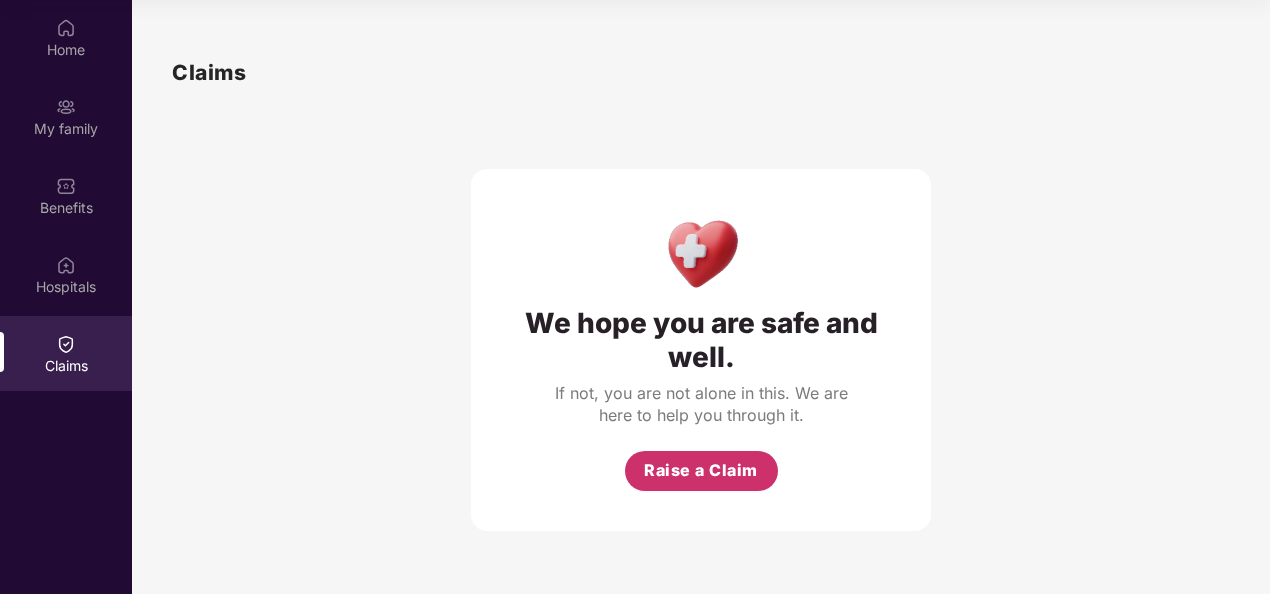 click on "Raise a Claim" at bounding box center (701, 470) 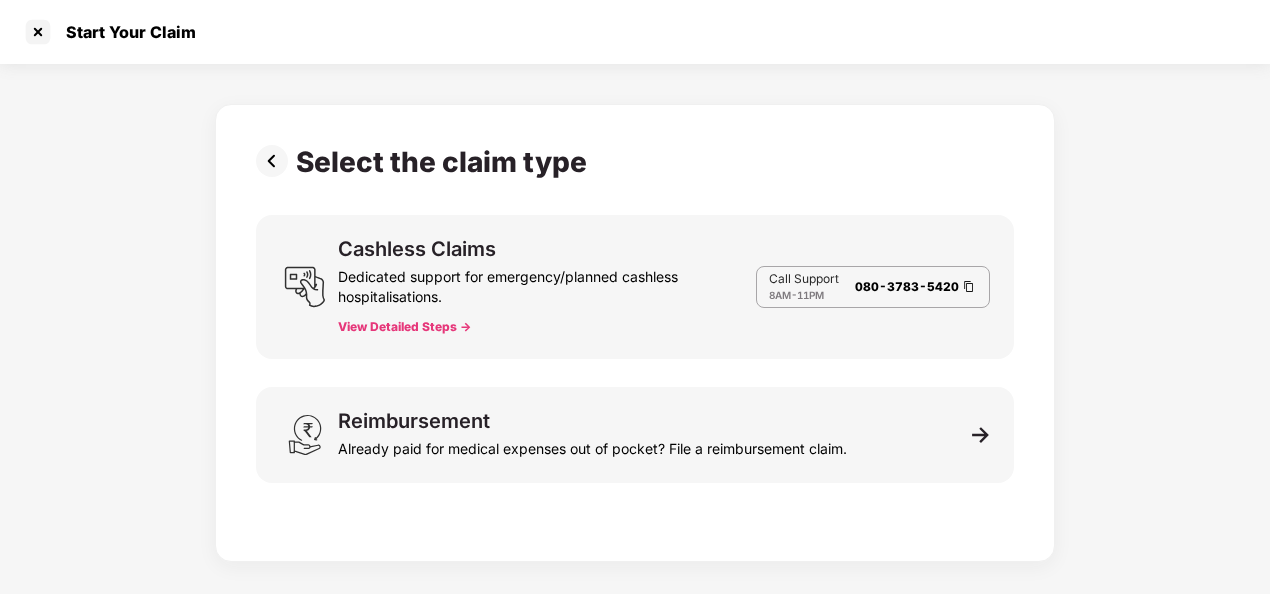 scroll, scrollTop: 48, scrollLeft: 0, axis: vertical 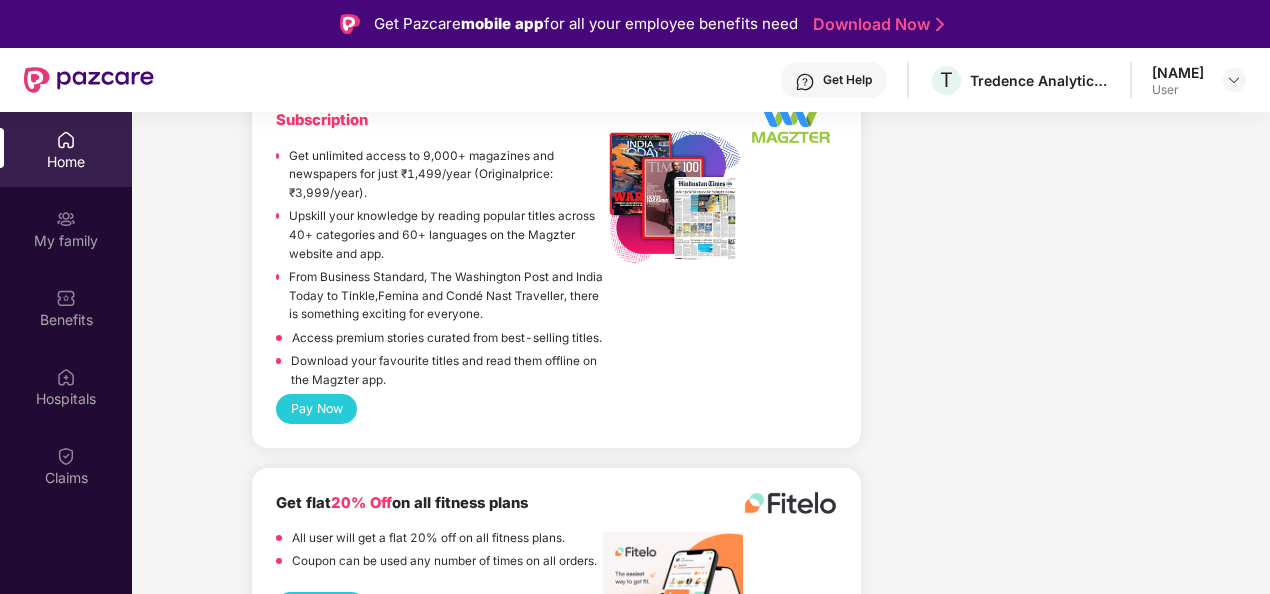 click on "Home" at bounding box center (66, 149) 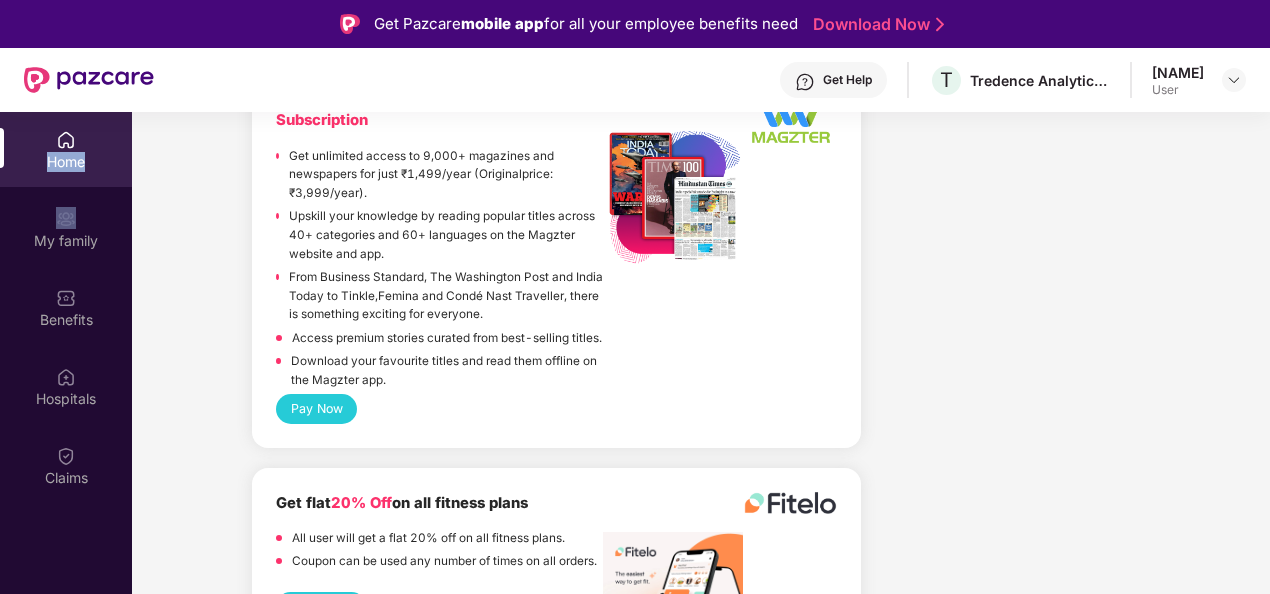 click on "Home" at bounding box center [66, 149] 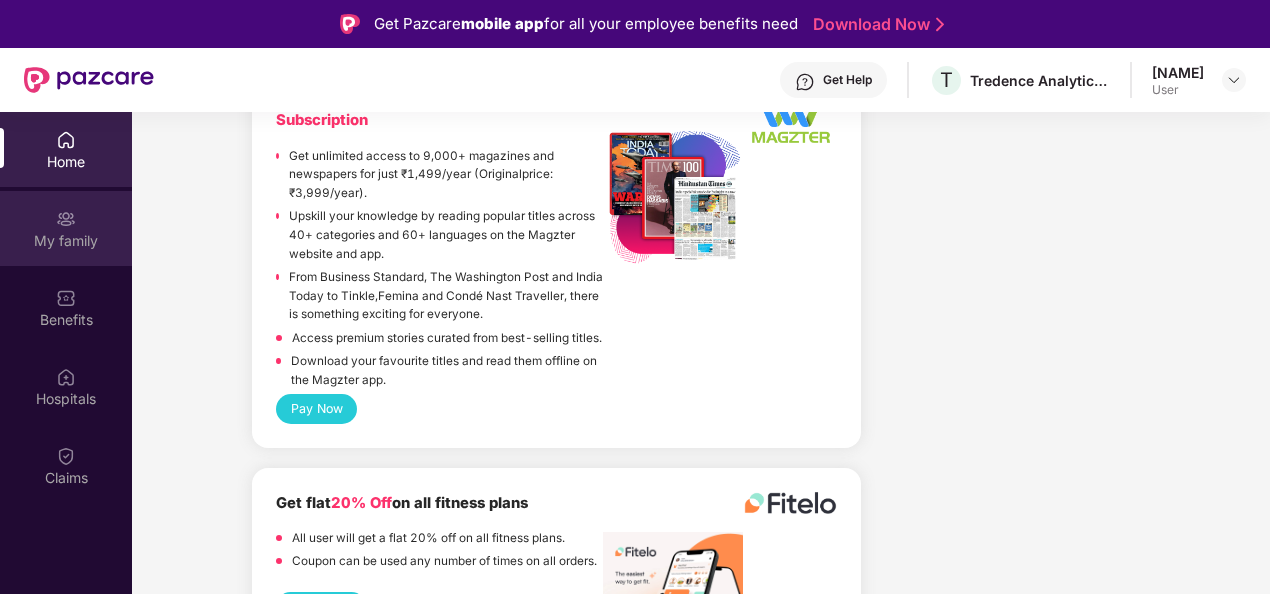 click on "My family" at bounding box center (66, 228) 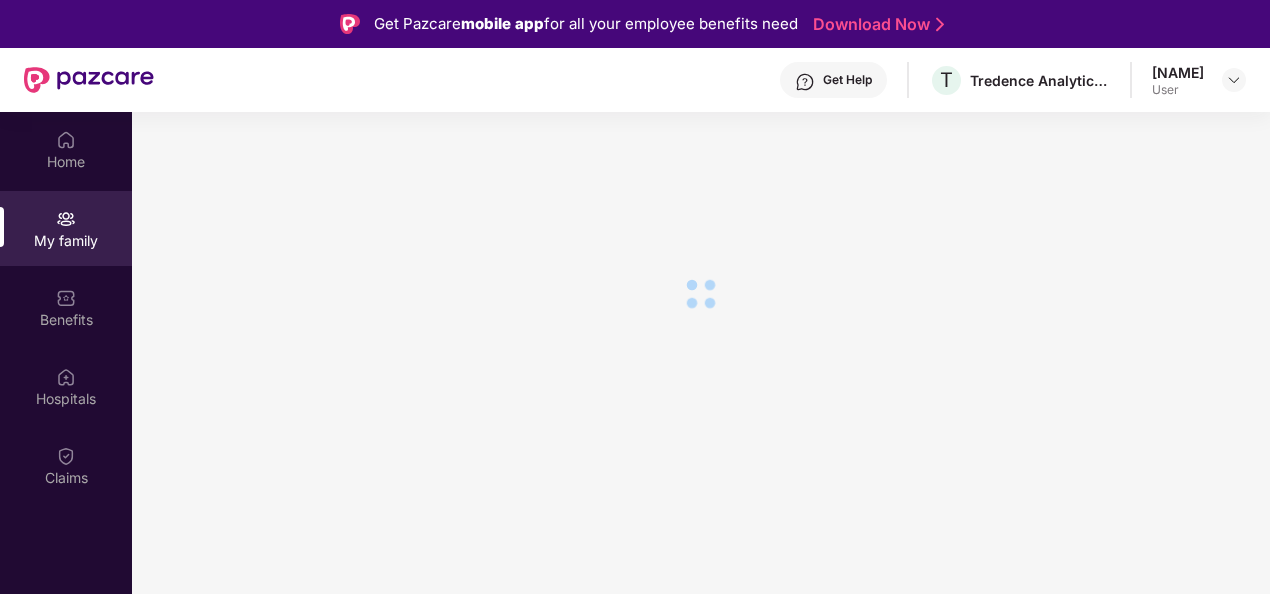 scroll, scrollTop: 0, scrollLeft: 0, axis: both 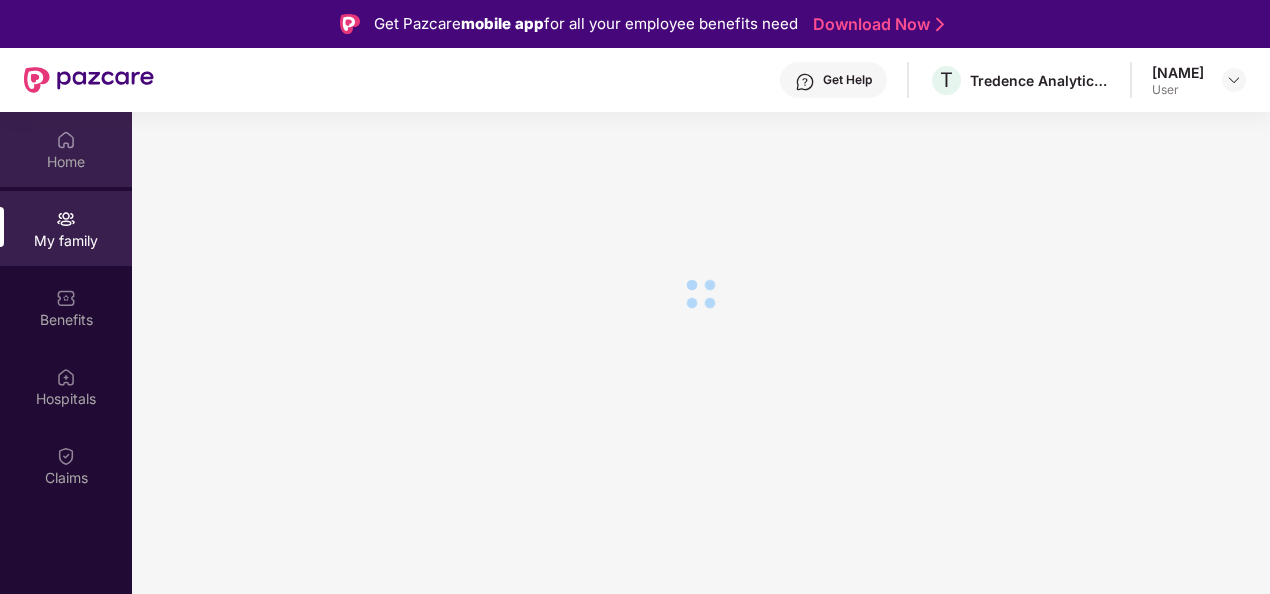click on "Home" at bounding box center (66, 162) 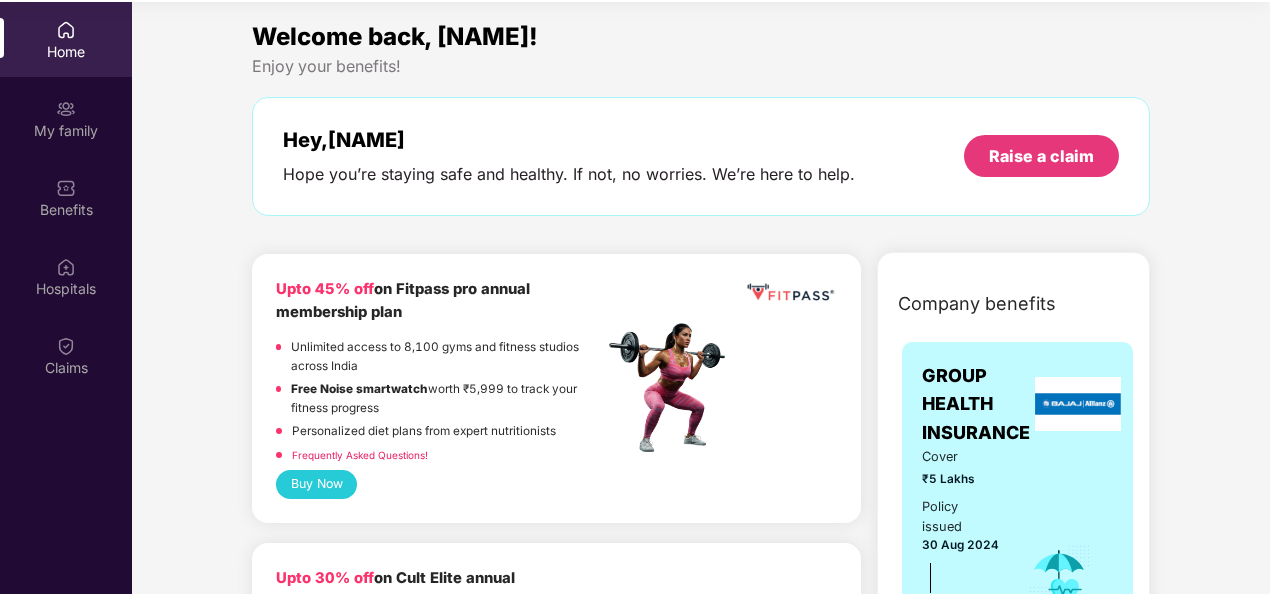 scroll, scrollTop: 112, scrollLeft: 0, axis: vertical 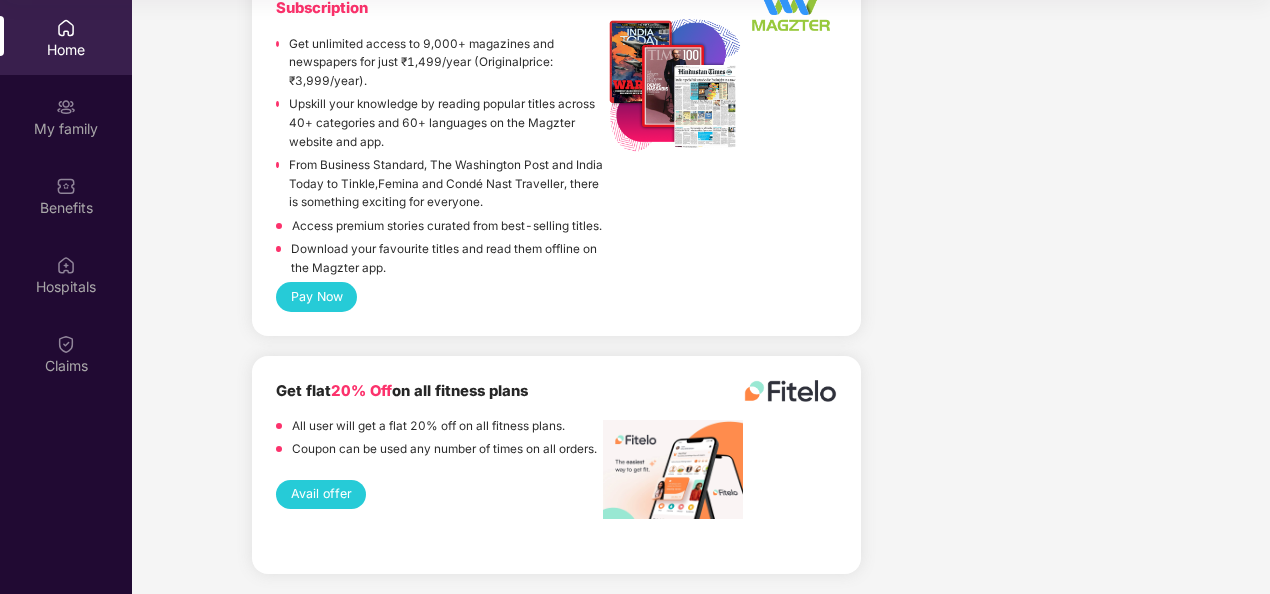 click on "Avail offer" at bounding box center (321, 494) 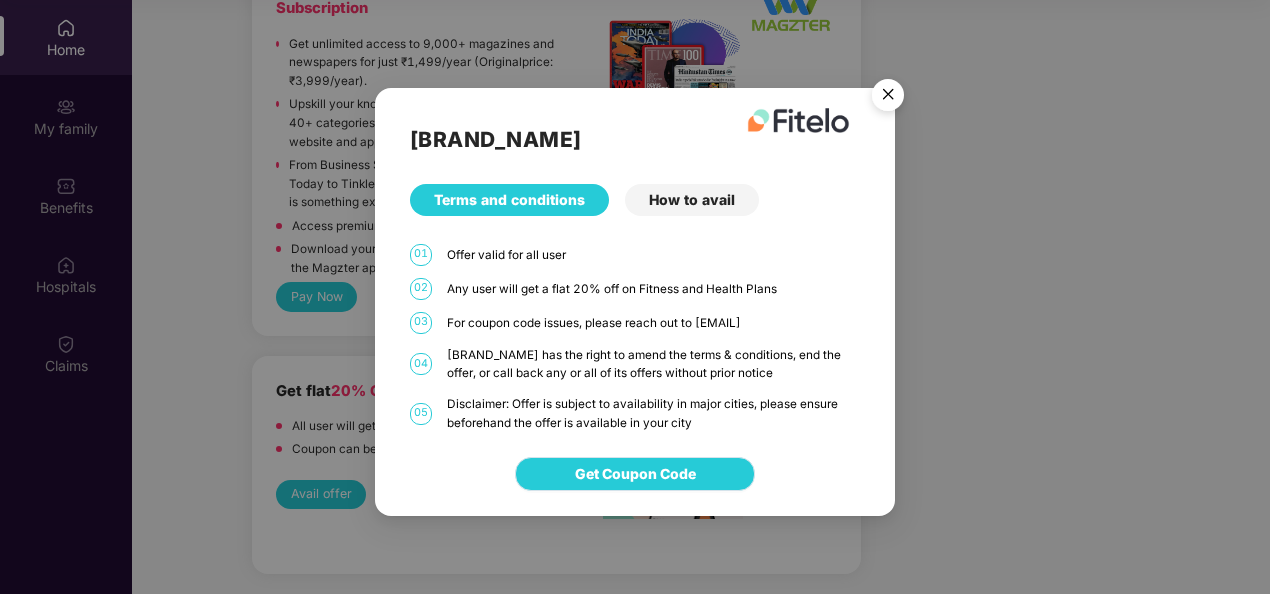 click on "Get Coupon Code" at bounding box center (635, 474) 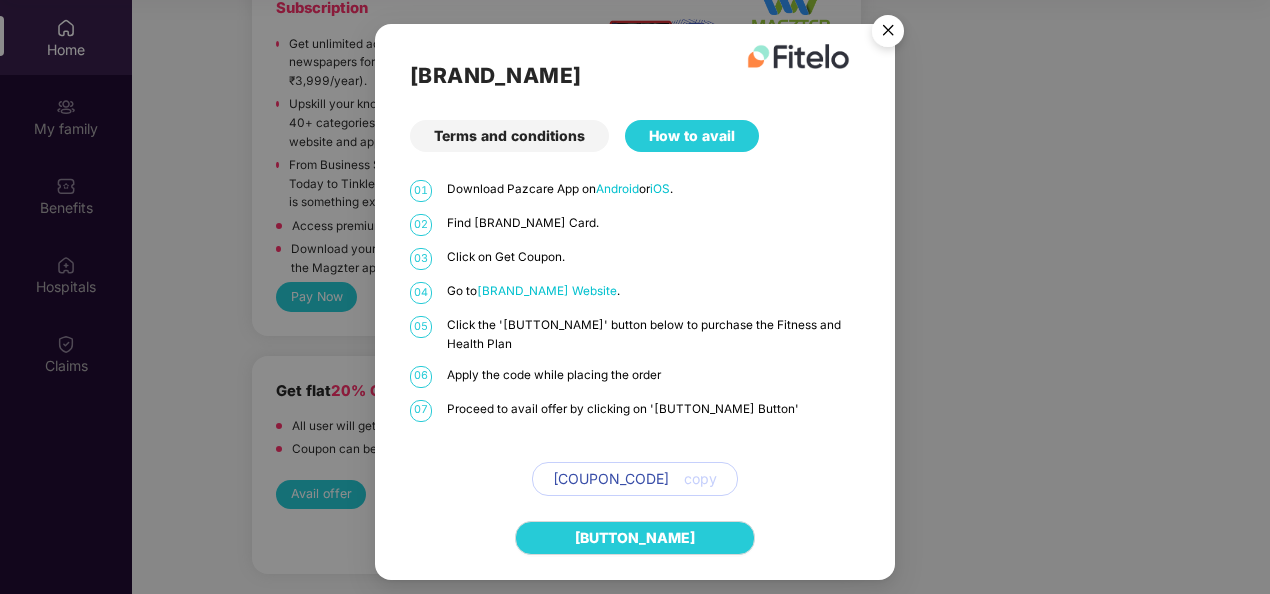 click at bounding box center [888, 34] 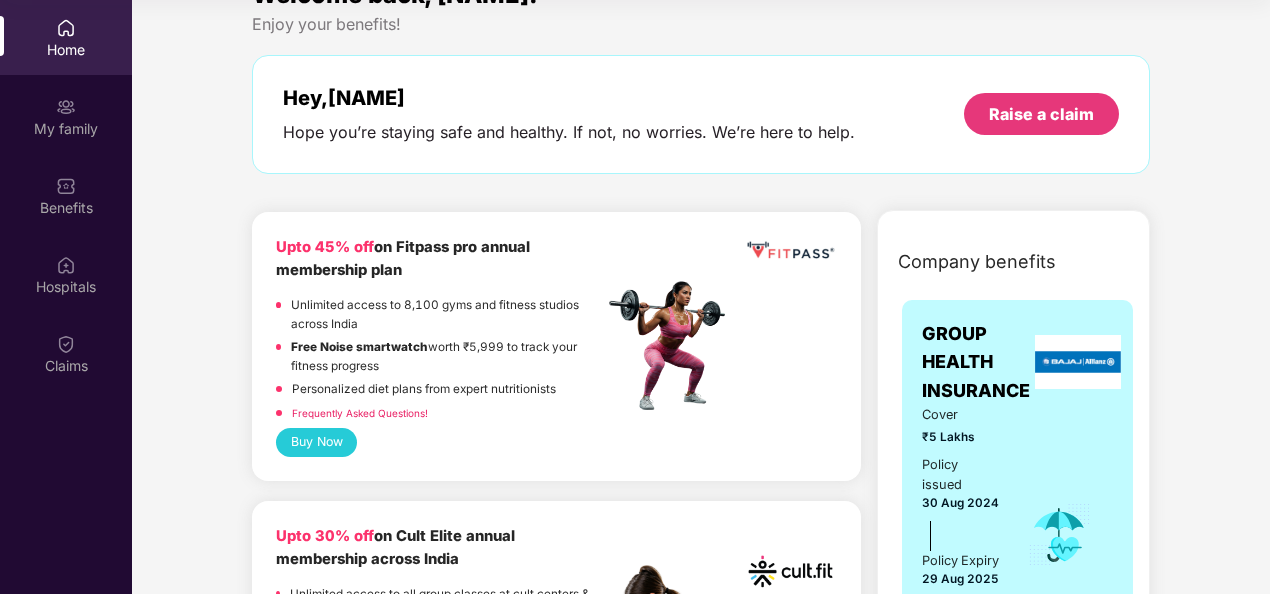 scroll, scrollTop: 0, scrollLeft: 0, axis: both 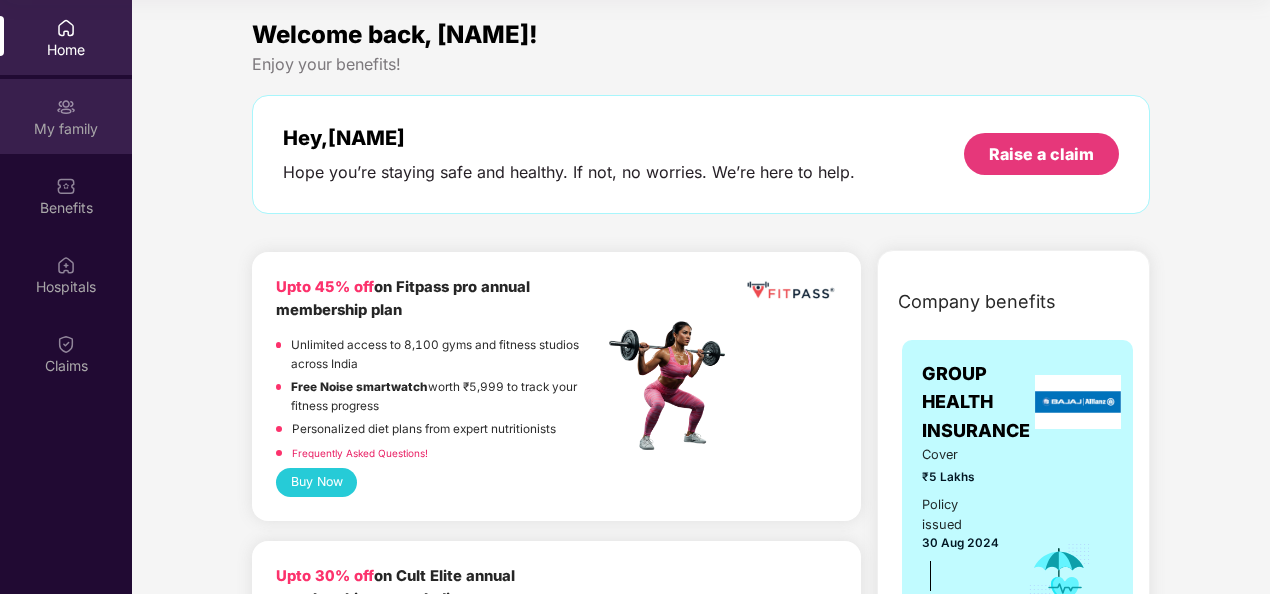 click on "My family" at bounding box center [66, 129] 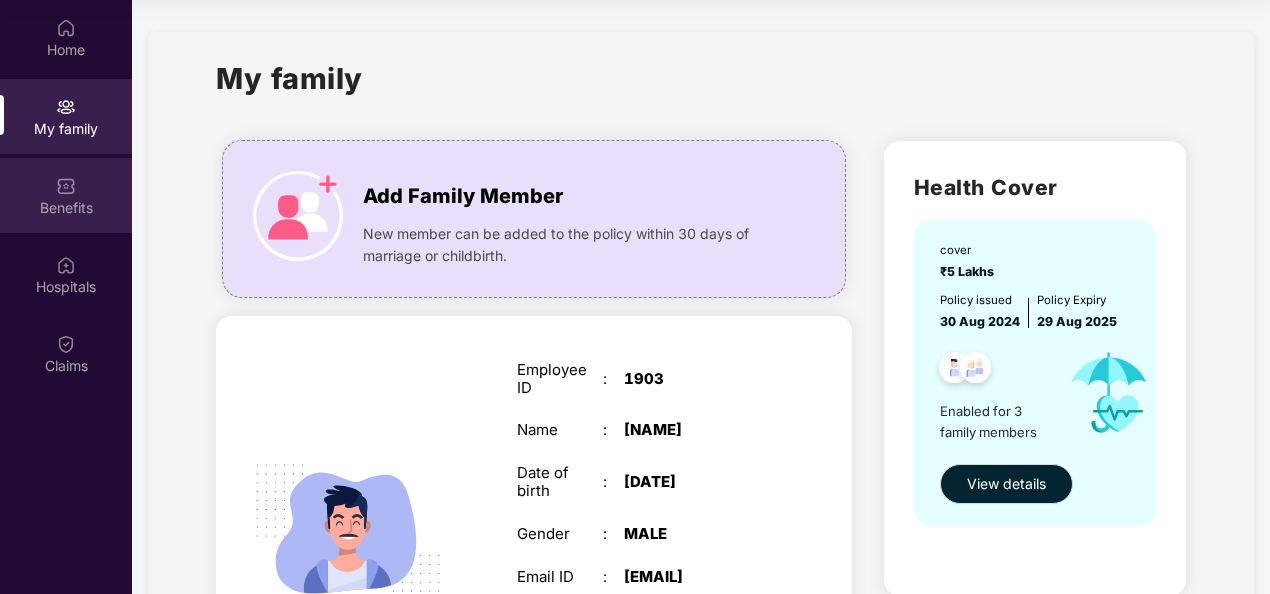 click at bounding box center (66, 186) 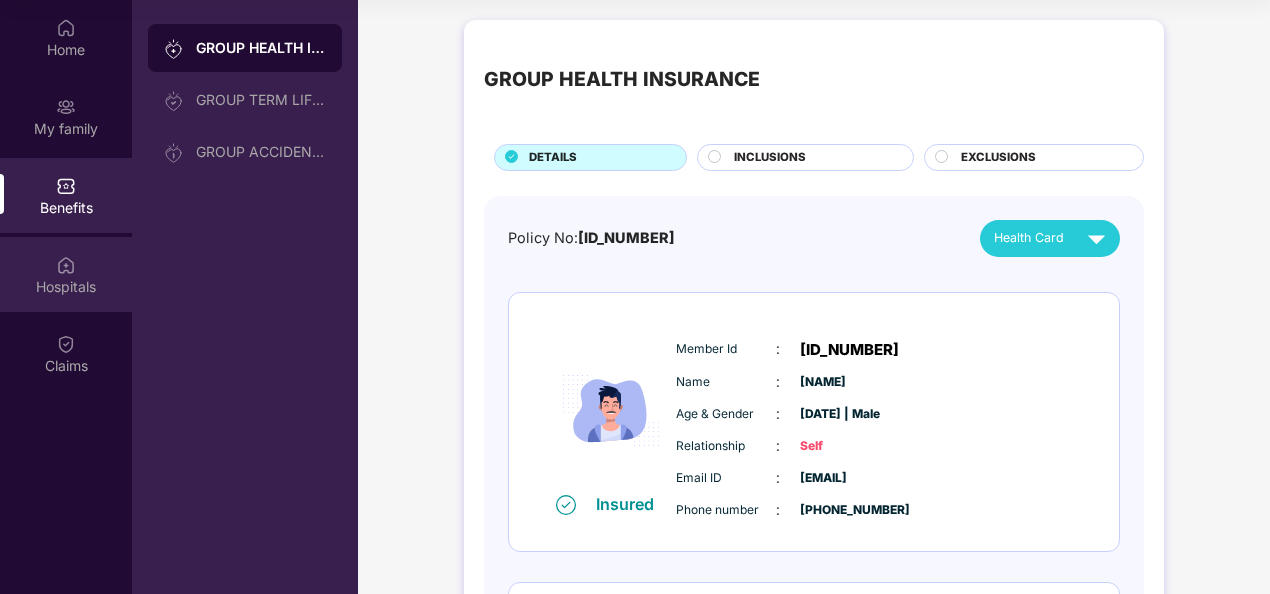 click on "Hospitals" at bounding box center [66, 274] 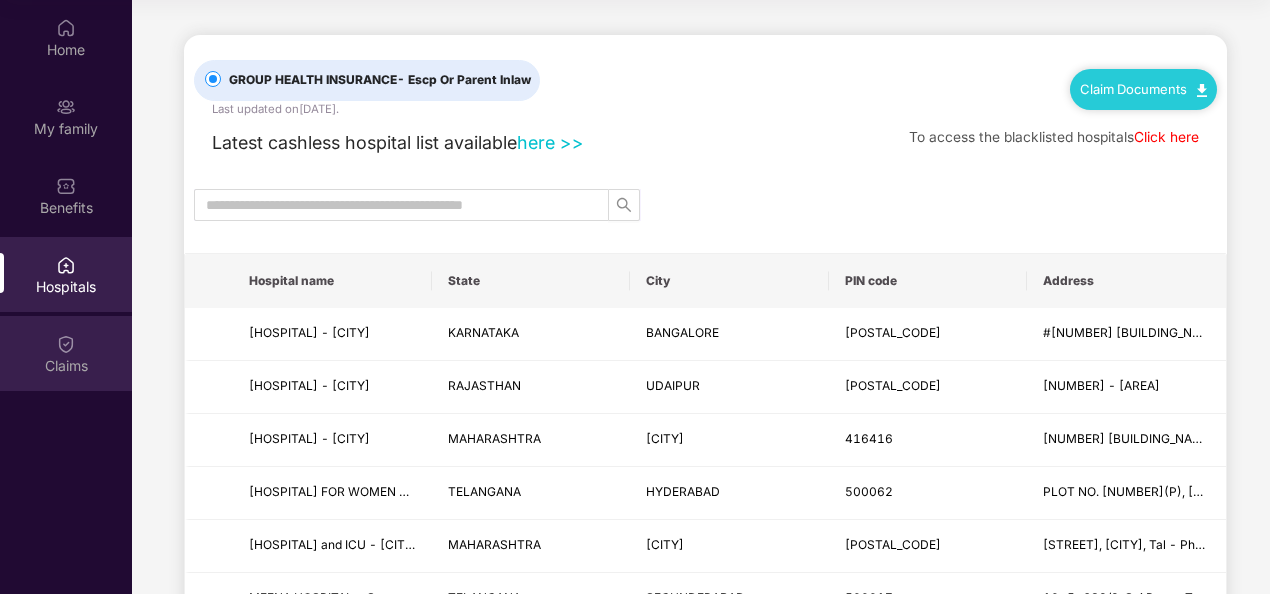 click on "Claims" at bounding box center [66, 353] 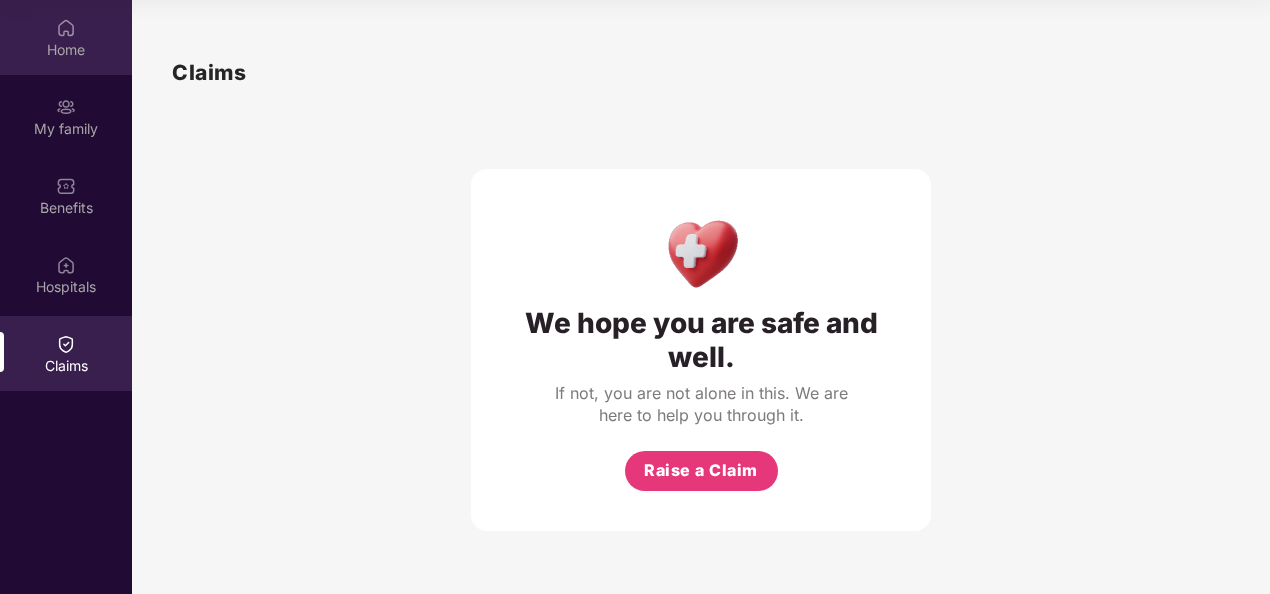 click on "Home" at bounding box center [66, 37] 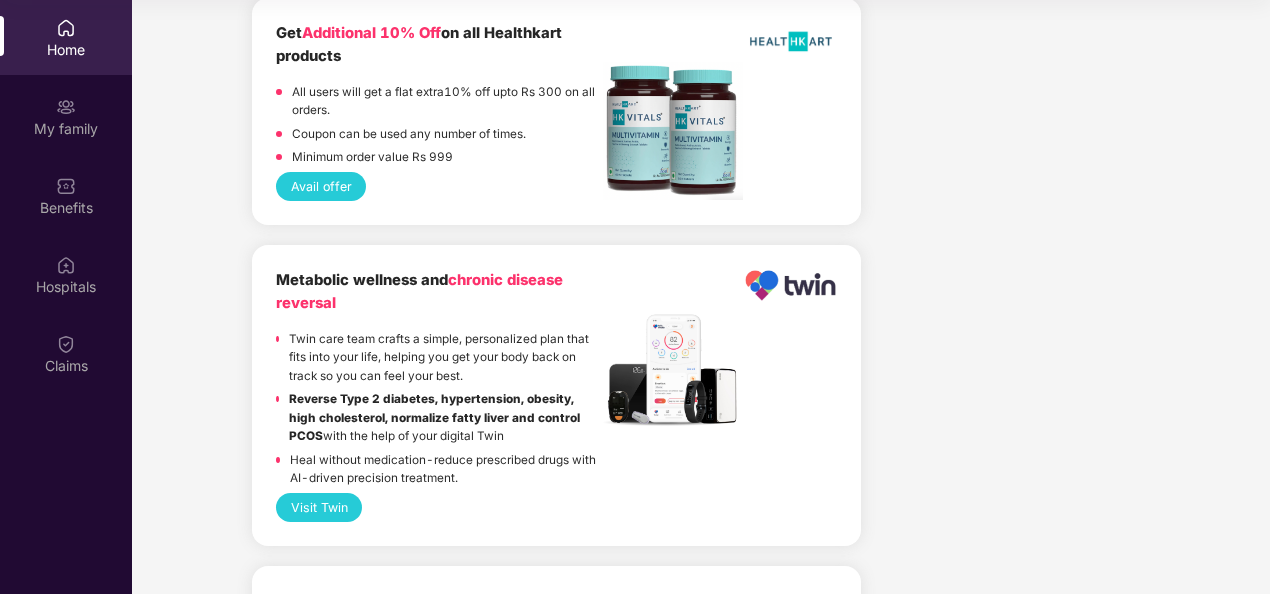 scroll, scrollTop: 3600, scrollLeft: 0, axis: vertical 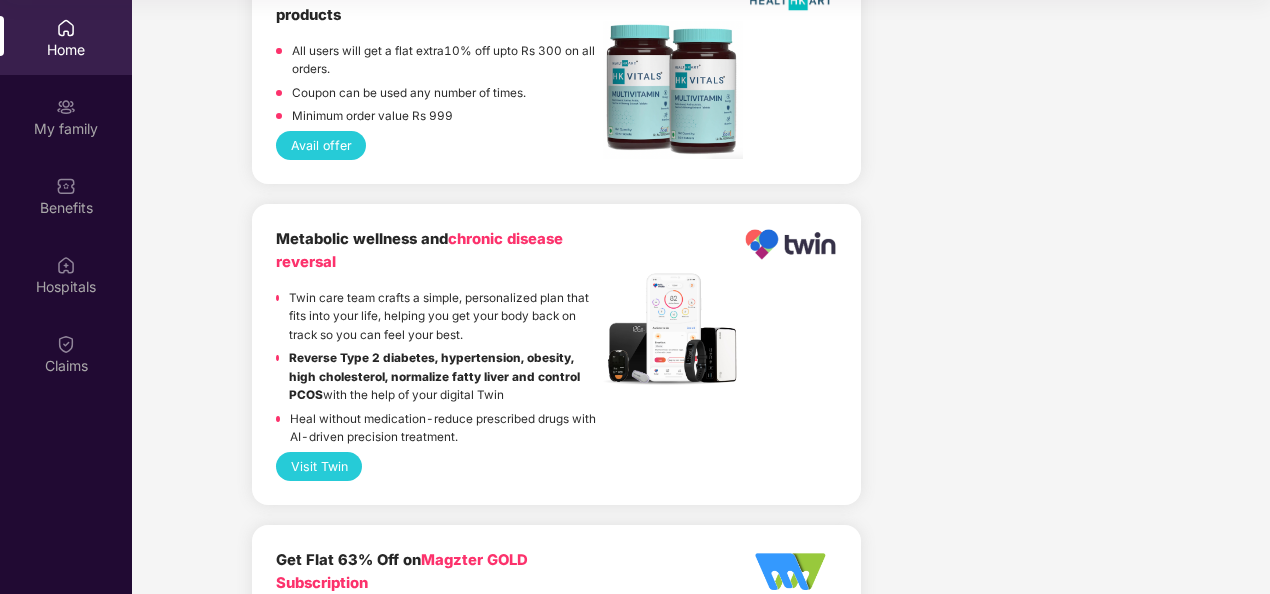 click on "Visit Twin" at bounding box center (319, 466) 